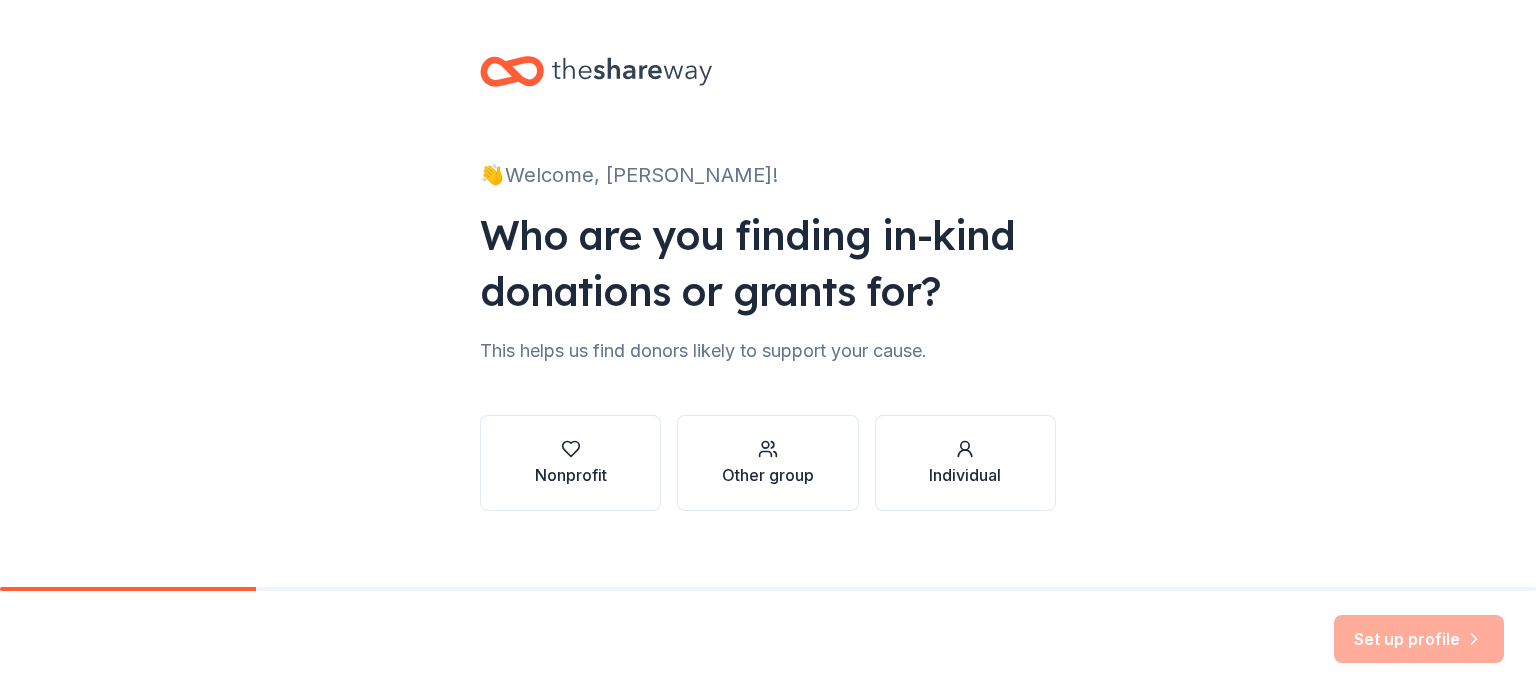 scroll, scrollTop: 0, scrollLeft: 0, axis: both 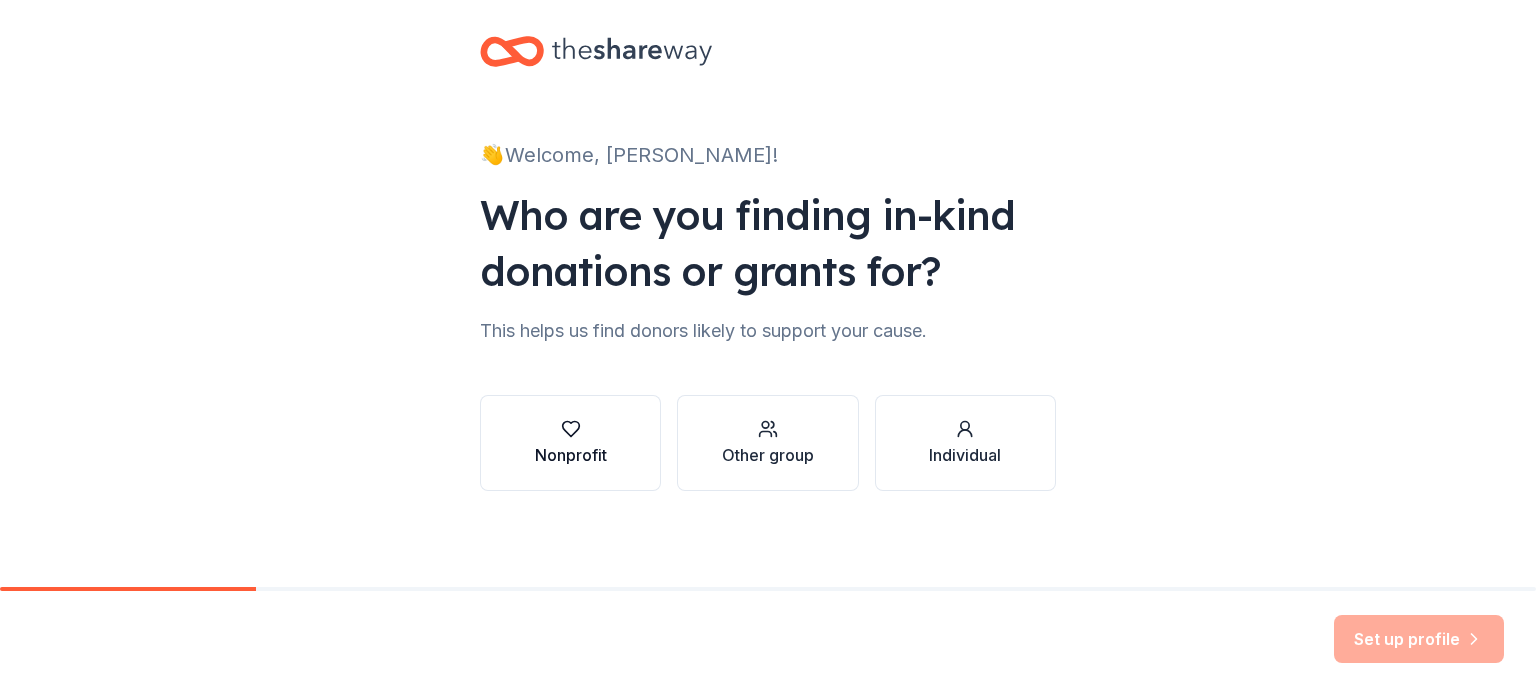 click on "Nonprofit" at bounding box center [571, 455] 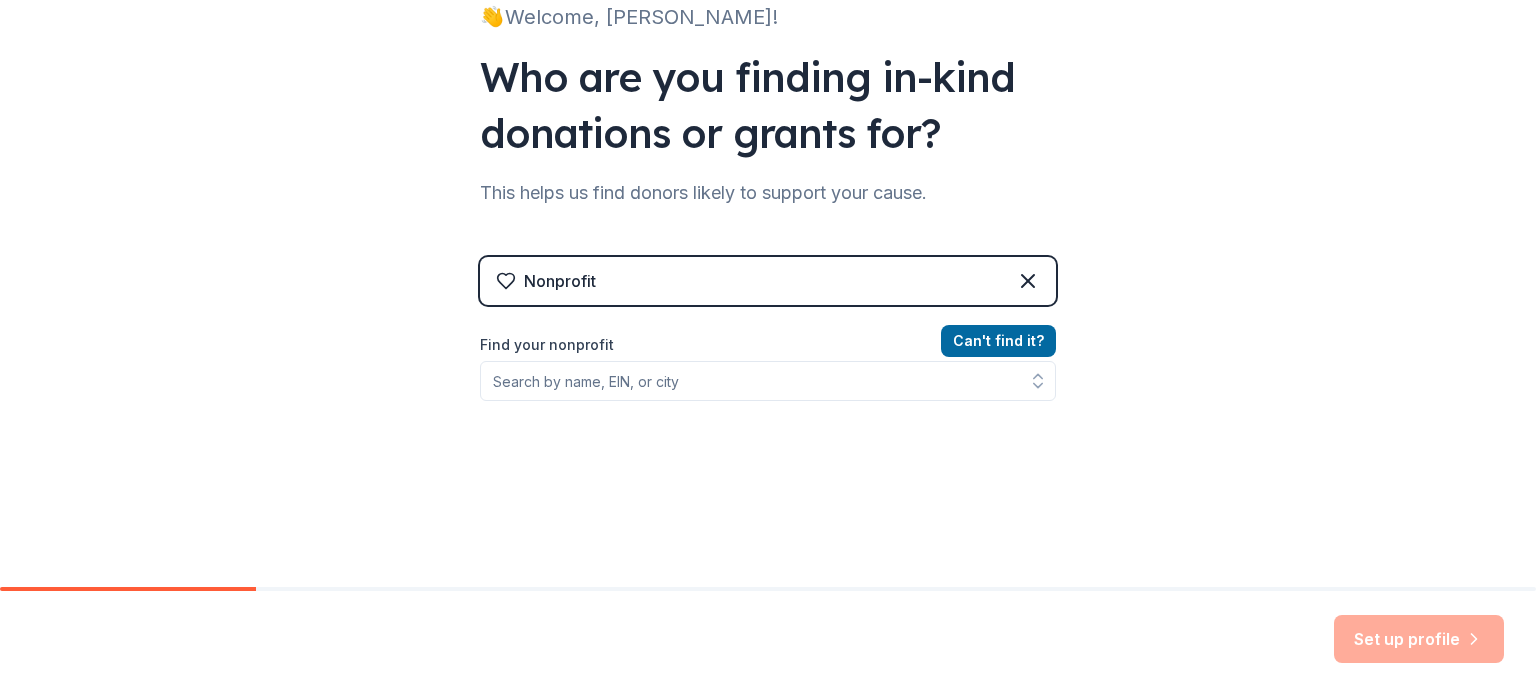 scroll, scrollTop: 160, scrollLeft: 0, axis: vertical 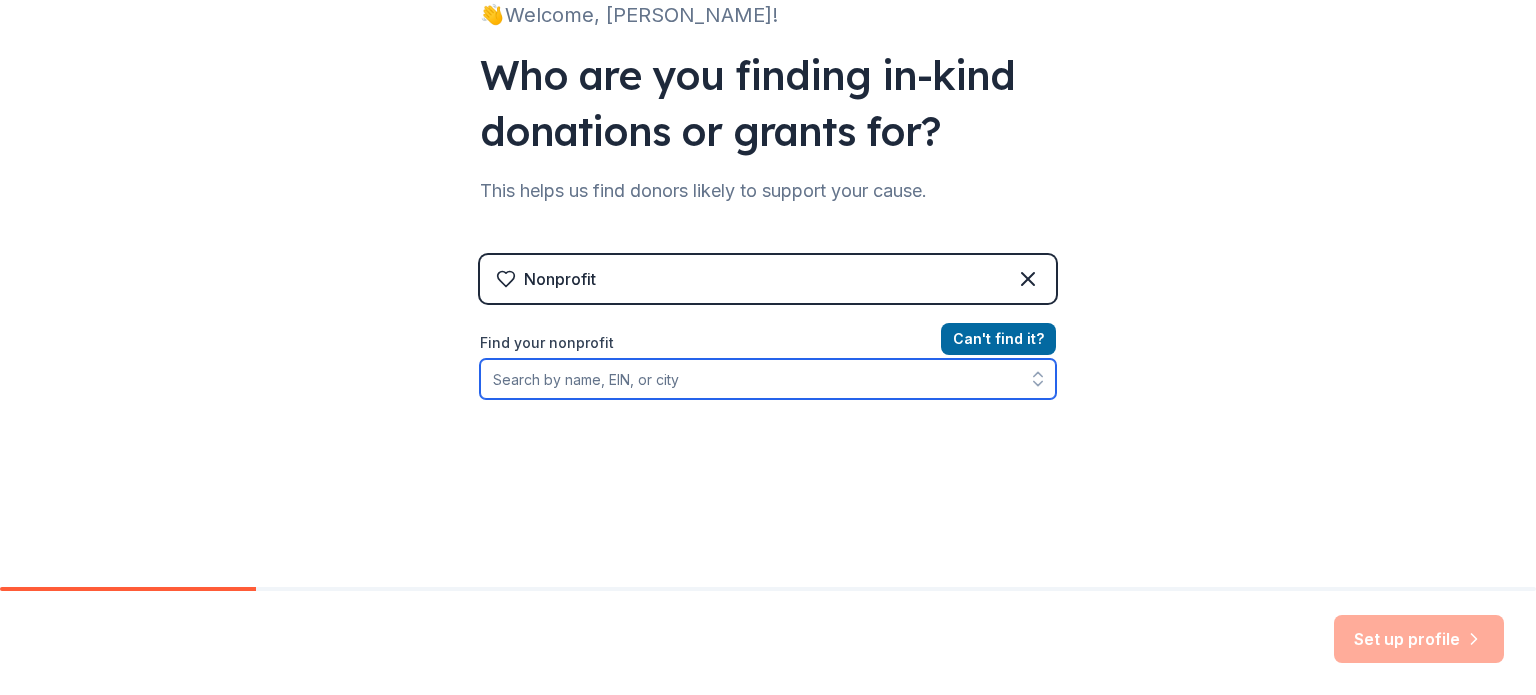click on "Find your nonprofit" at bounding box center [768, 379] 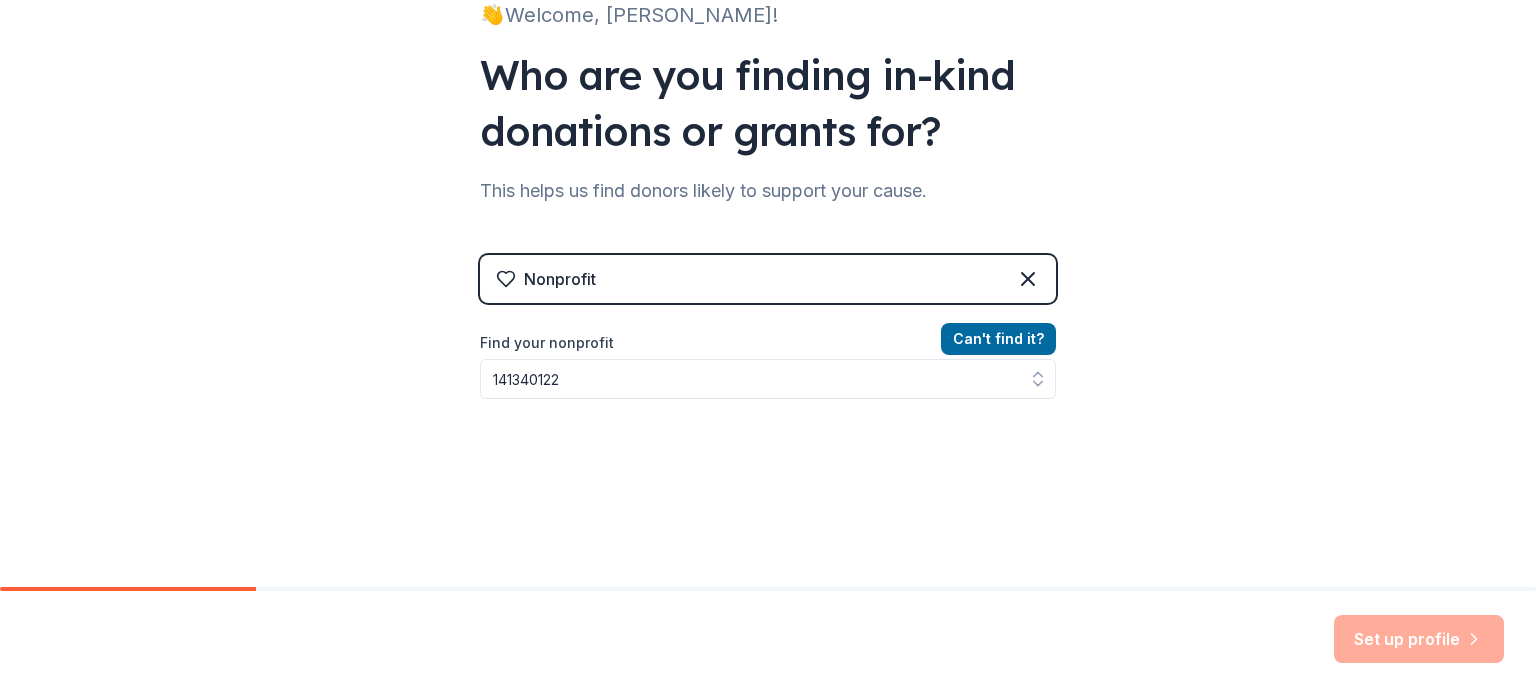 click on "👋  Welcome, Sara! Who are you finding in-kind donations or grants for? This helps us find donors likely to support your cause. Nonprofit Can ' t find it? Find your nonprofit 141340122" at bounding box center (768, 267) 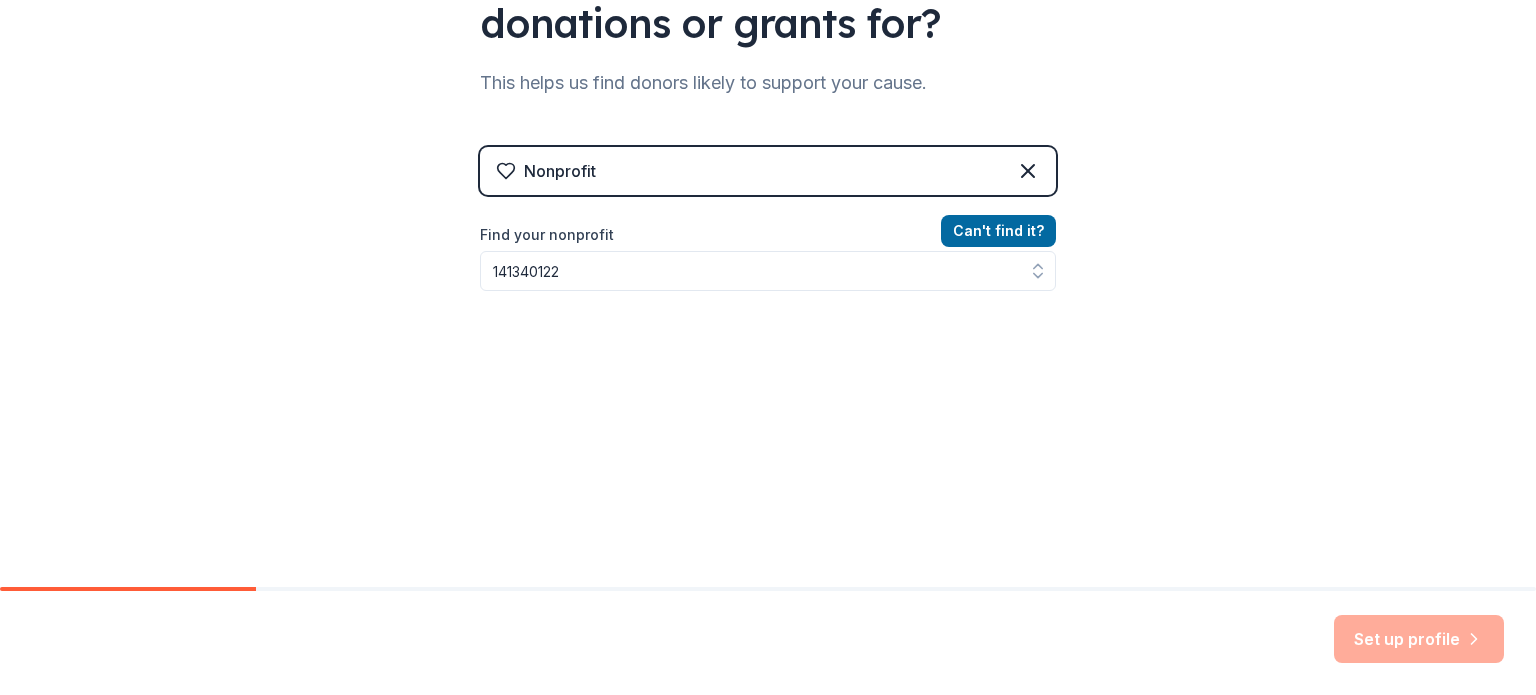scroll, scrollTop: 266, scrollLeft: 0, axis: vertical 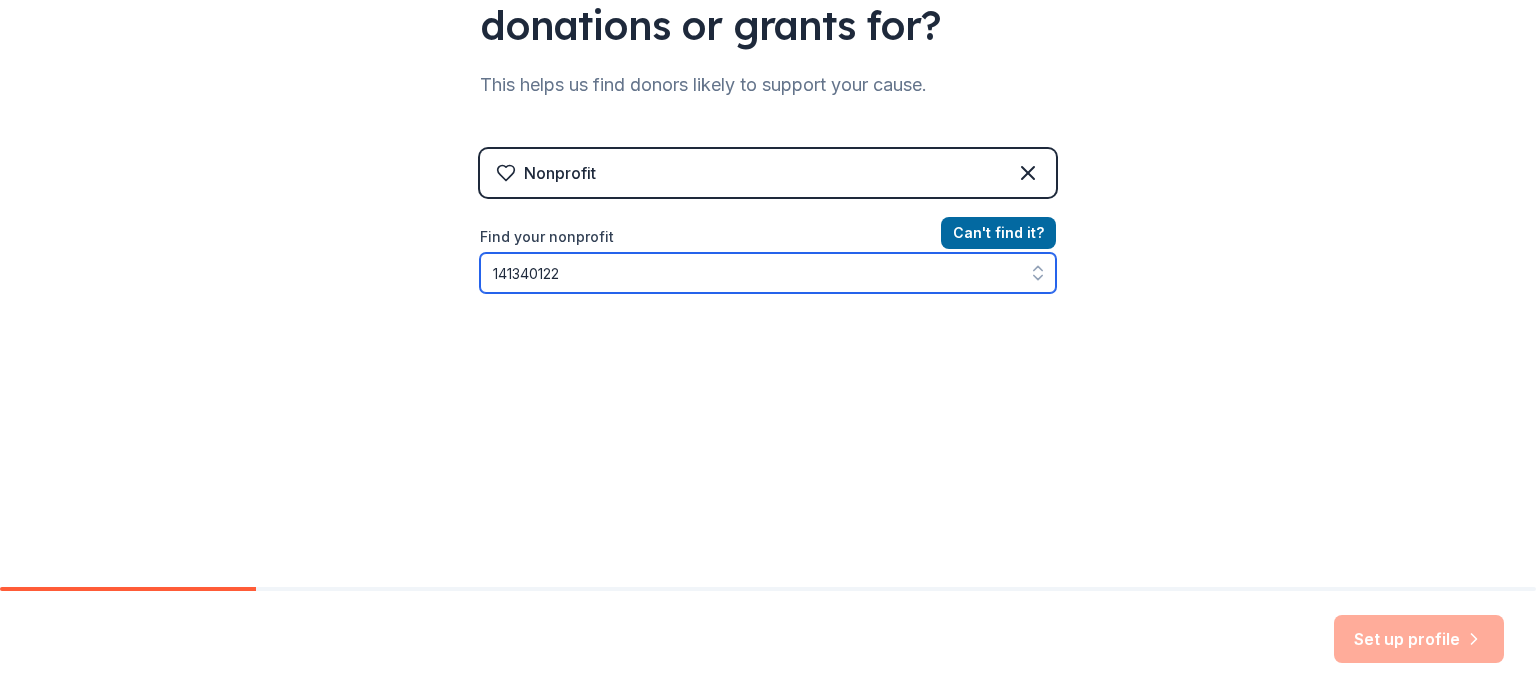 click on "141340122" at bounding box center (768, 273) 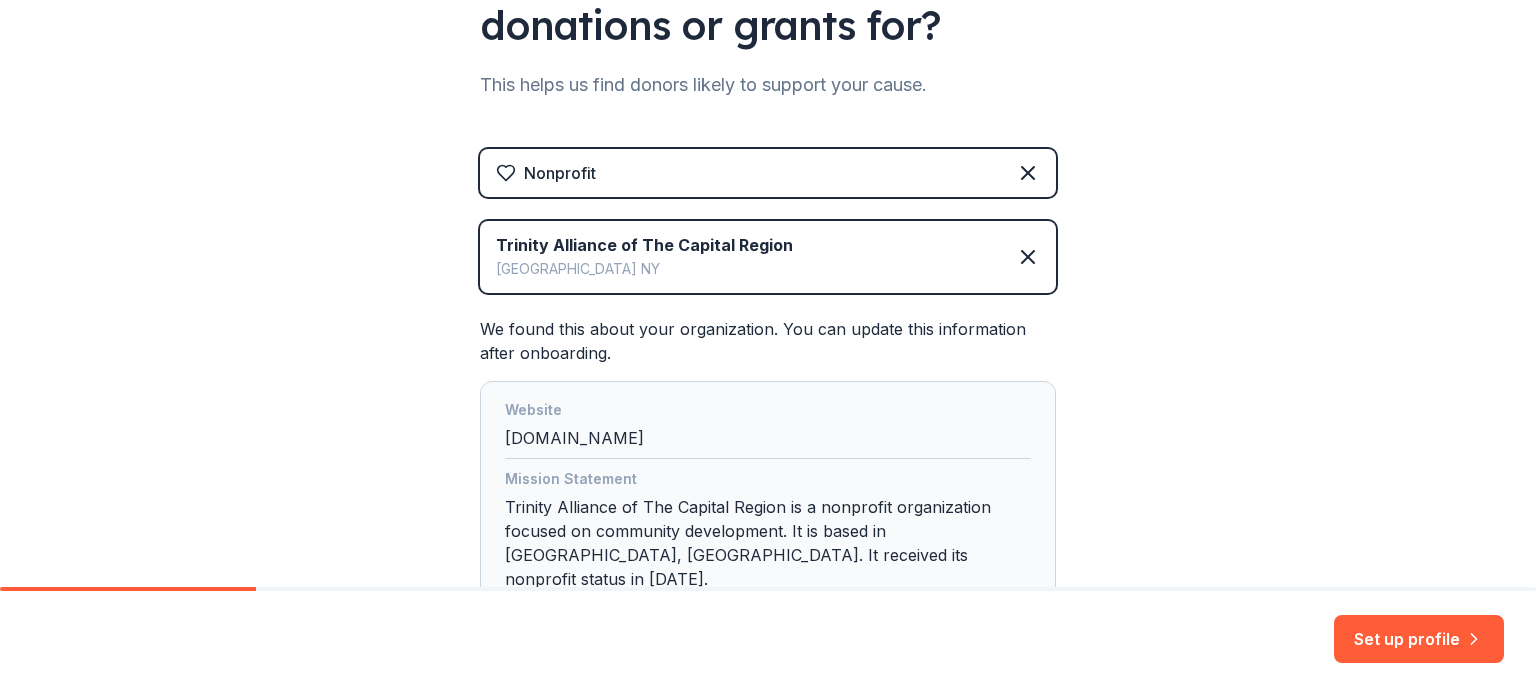 scroll, scrollTop: 406, scrollLeft: 0, axis: vertical 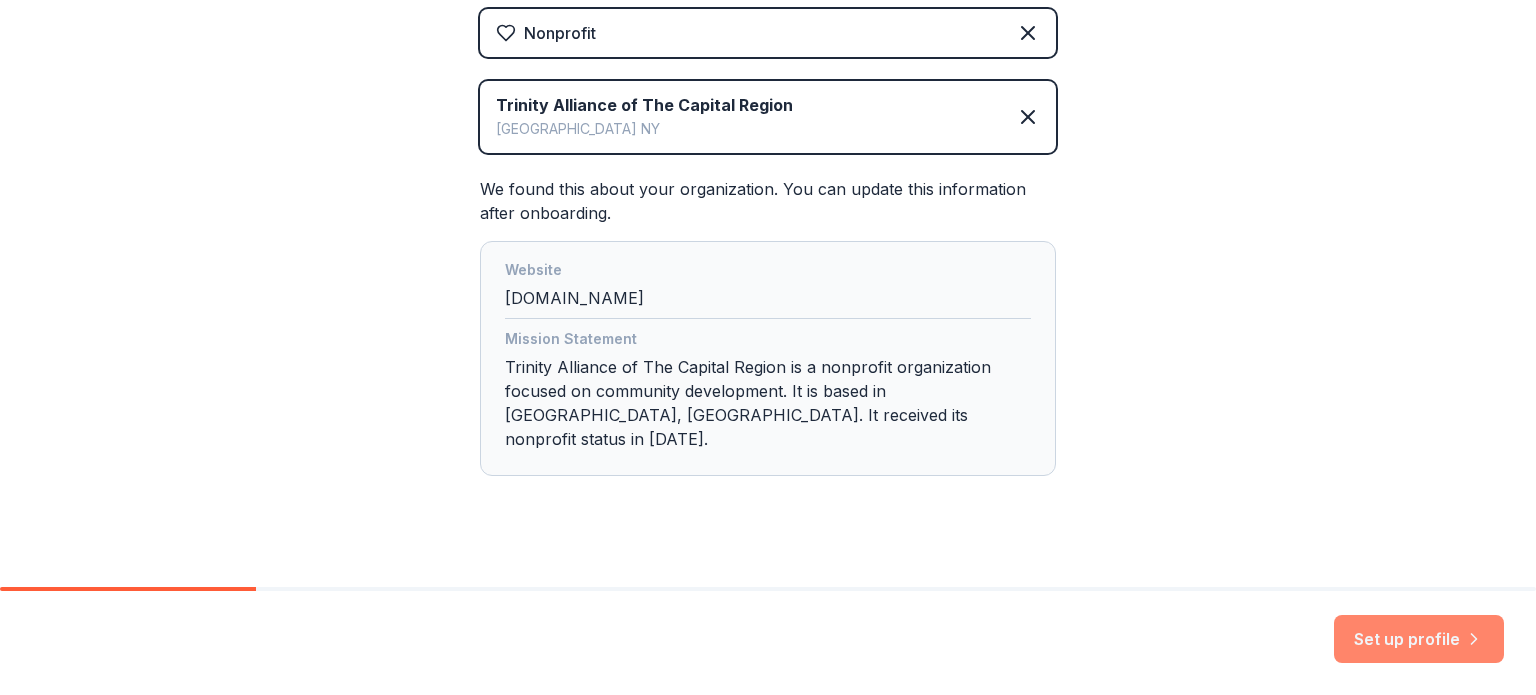 click on "Set up profile" at bounding box center (1419, 639) 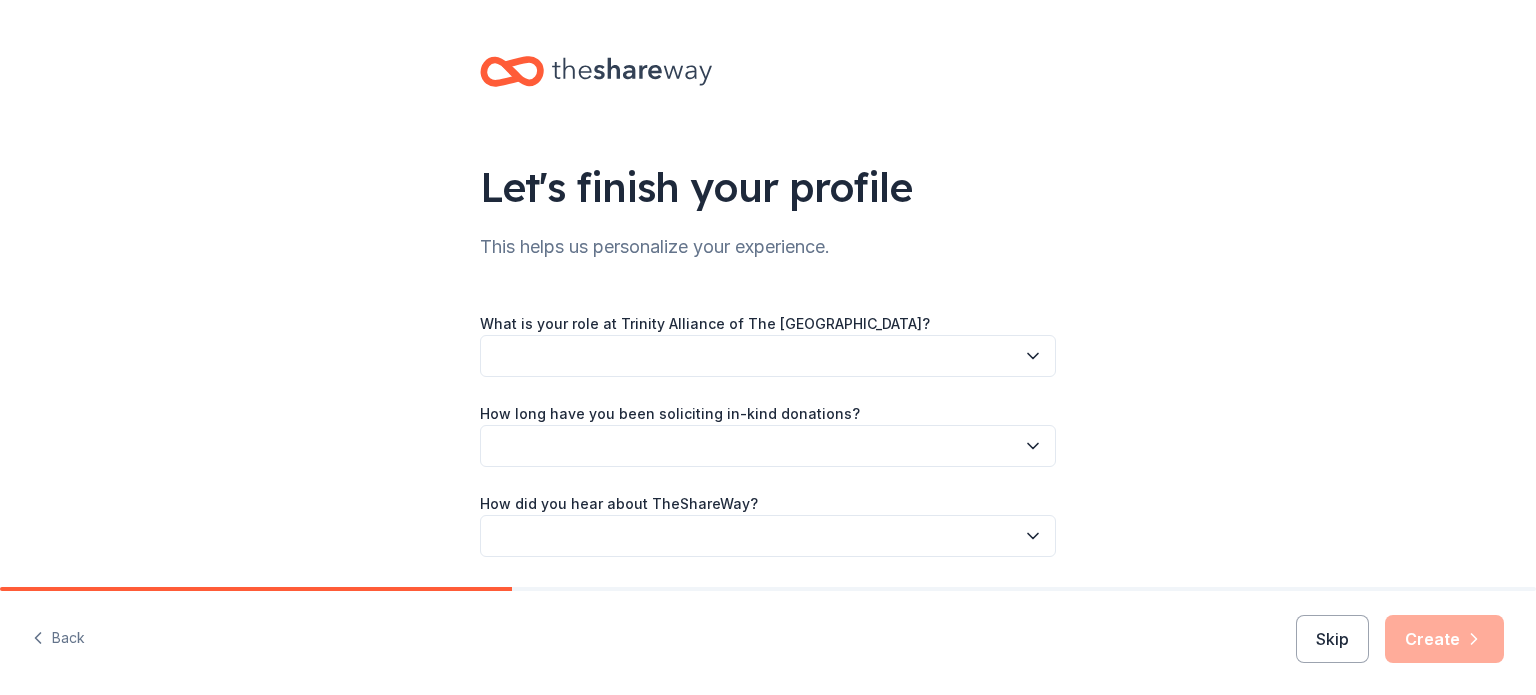 scroll, scrollTop: 65, scrollLeft: 0, axis: vertical 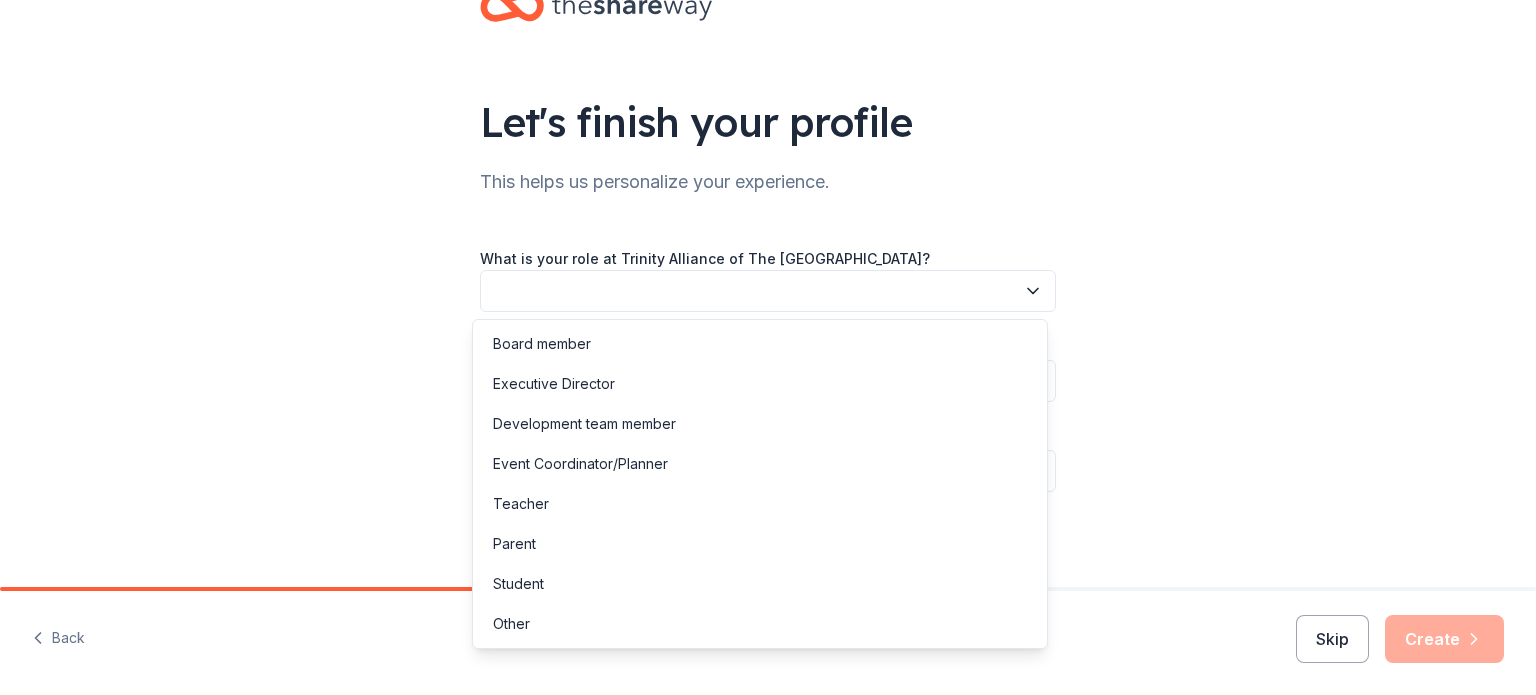 click at bounding box center [768, 291] 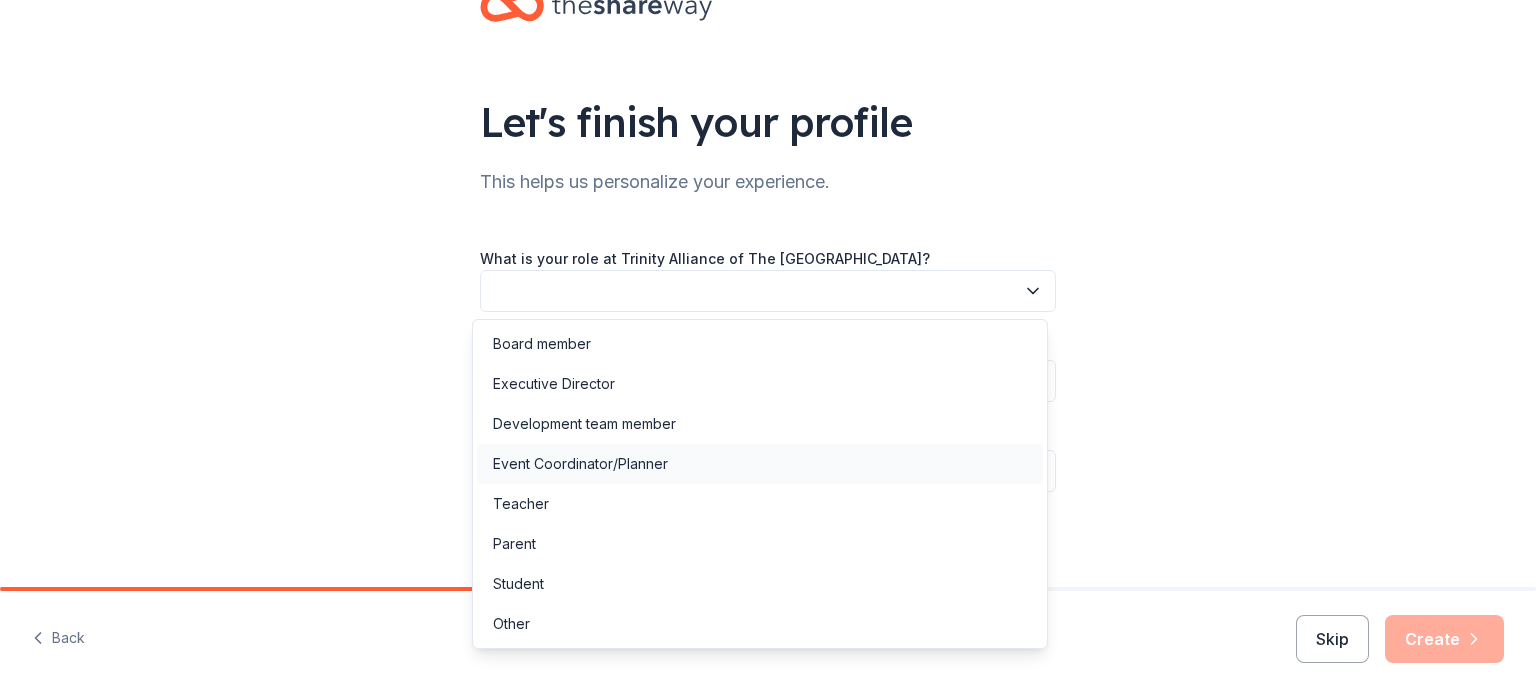 click on "Event Coordinator/Planner" at bounding box center (760, 464) 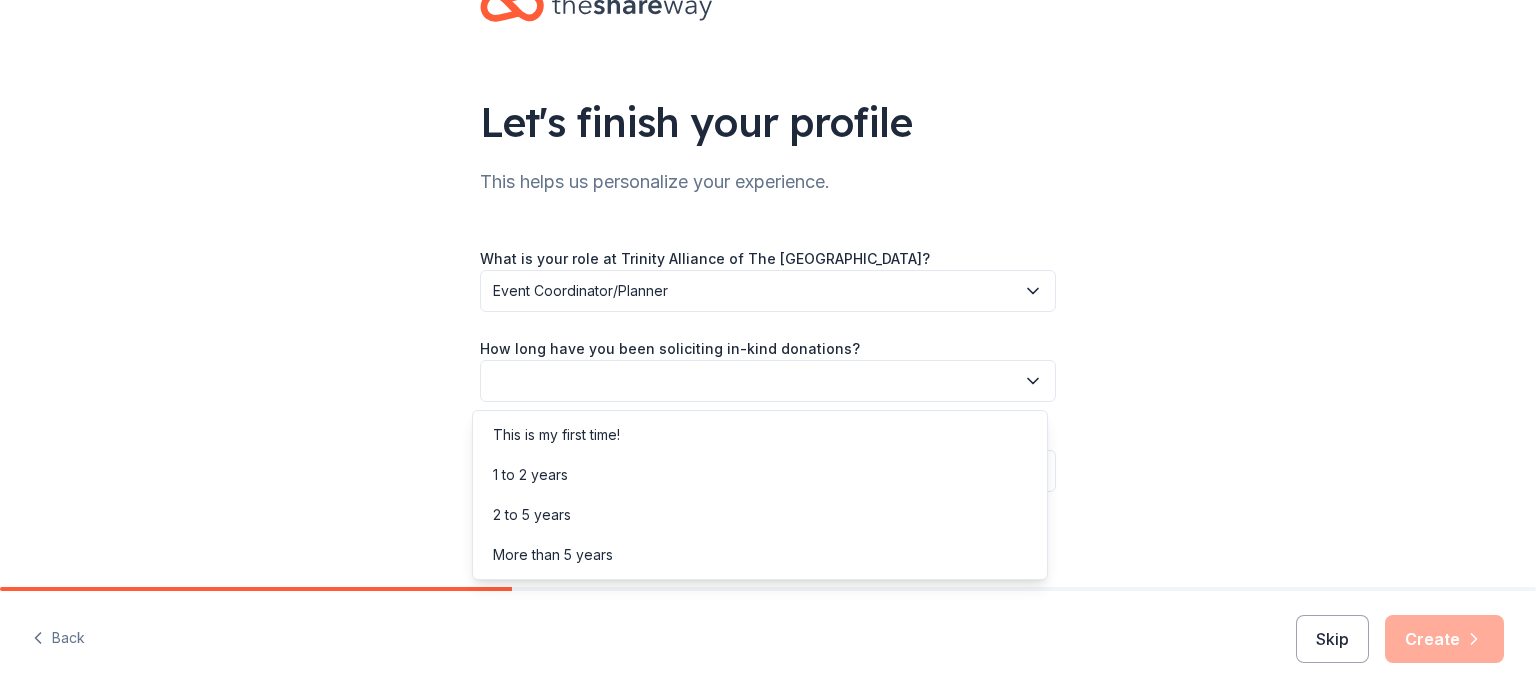 click at bounding box center (768, 381) 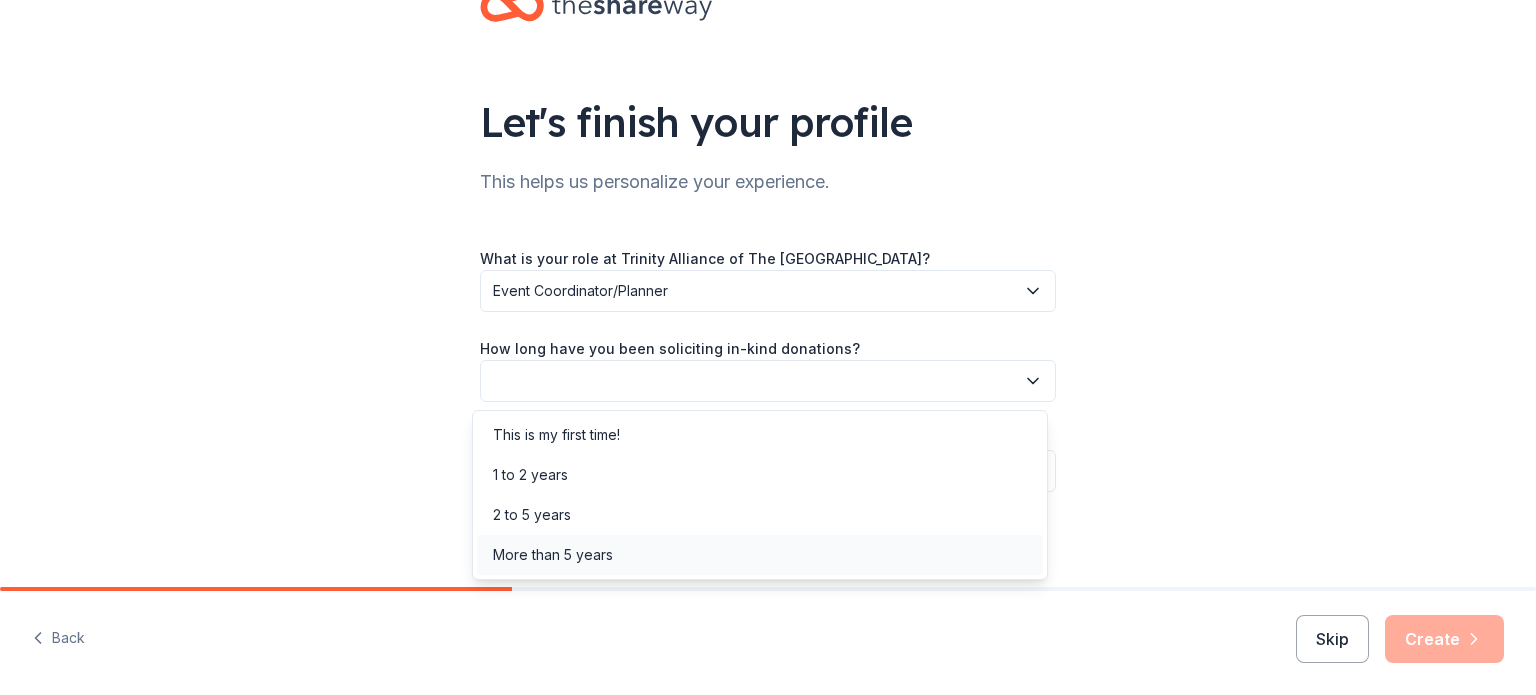click on "More than 5 years" at bounding box center (760, 555) 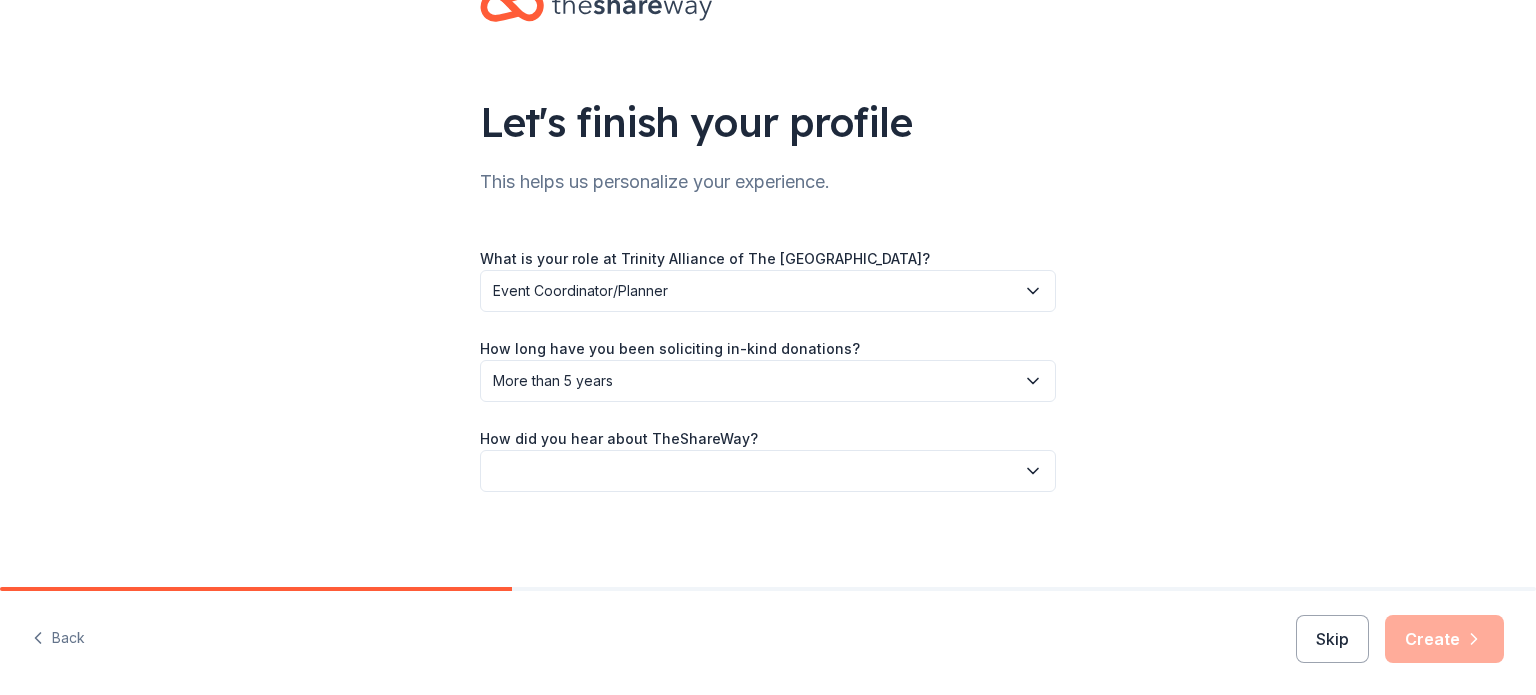 click at bounding box center [768, 471] 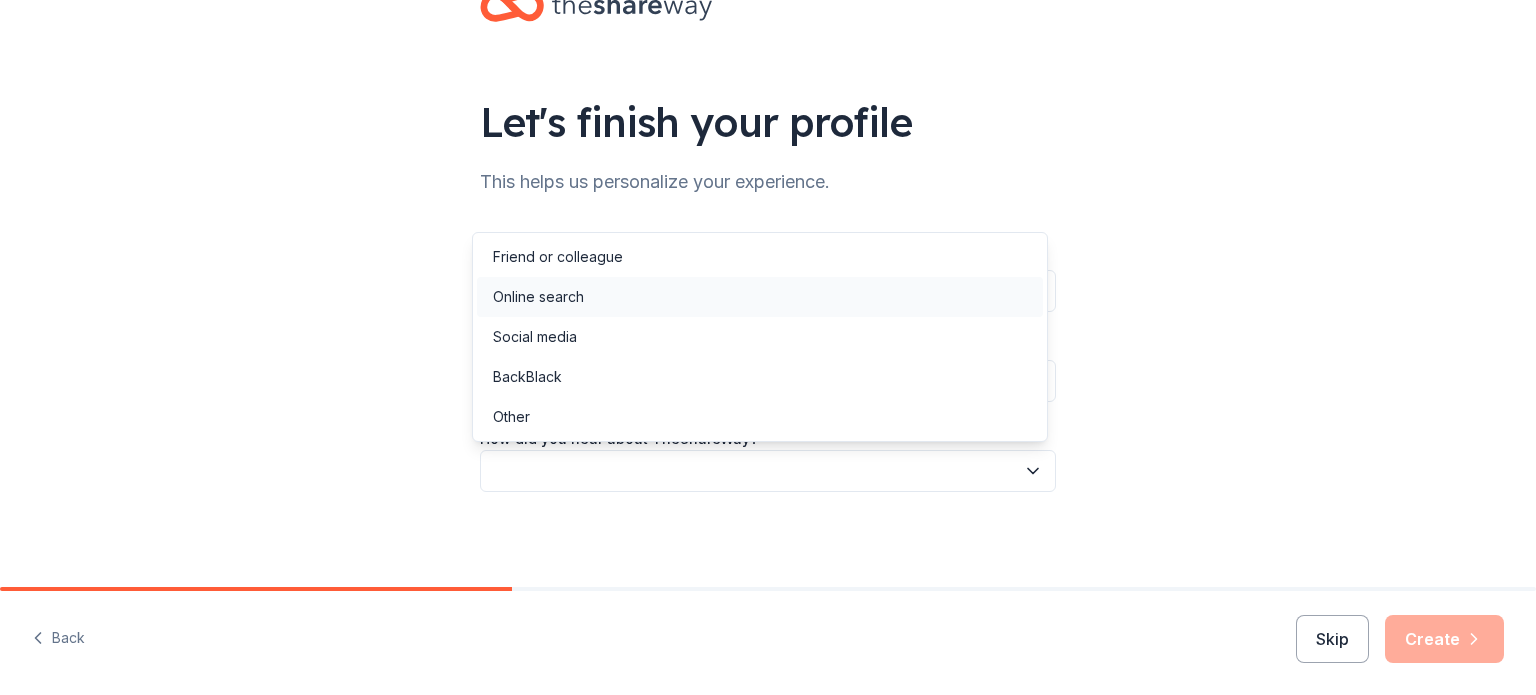 click on "Online search" at bounding box center (760, 297) 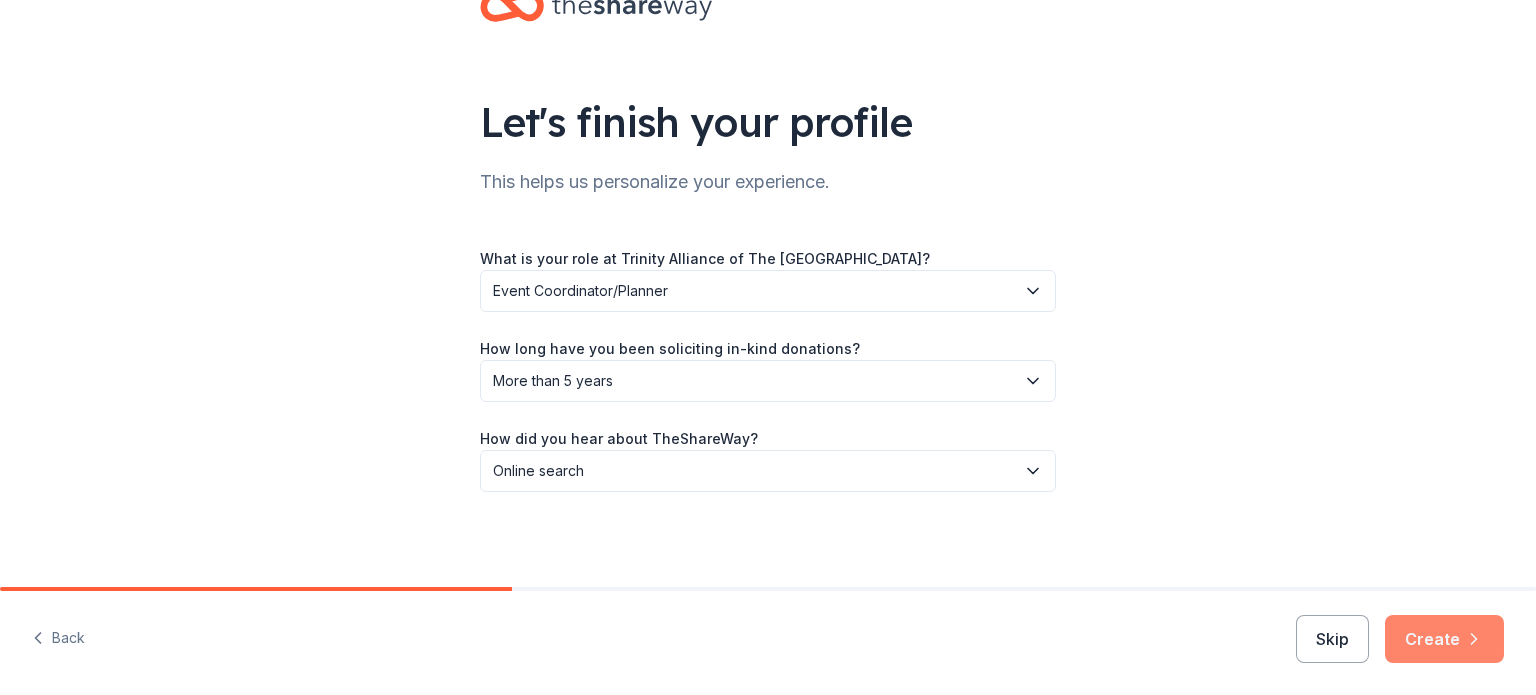 click on "Create" at bounding box center (1444, 639) 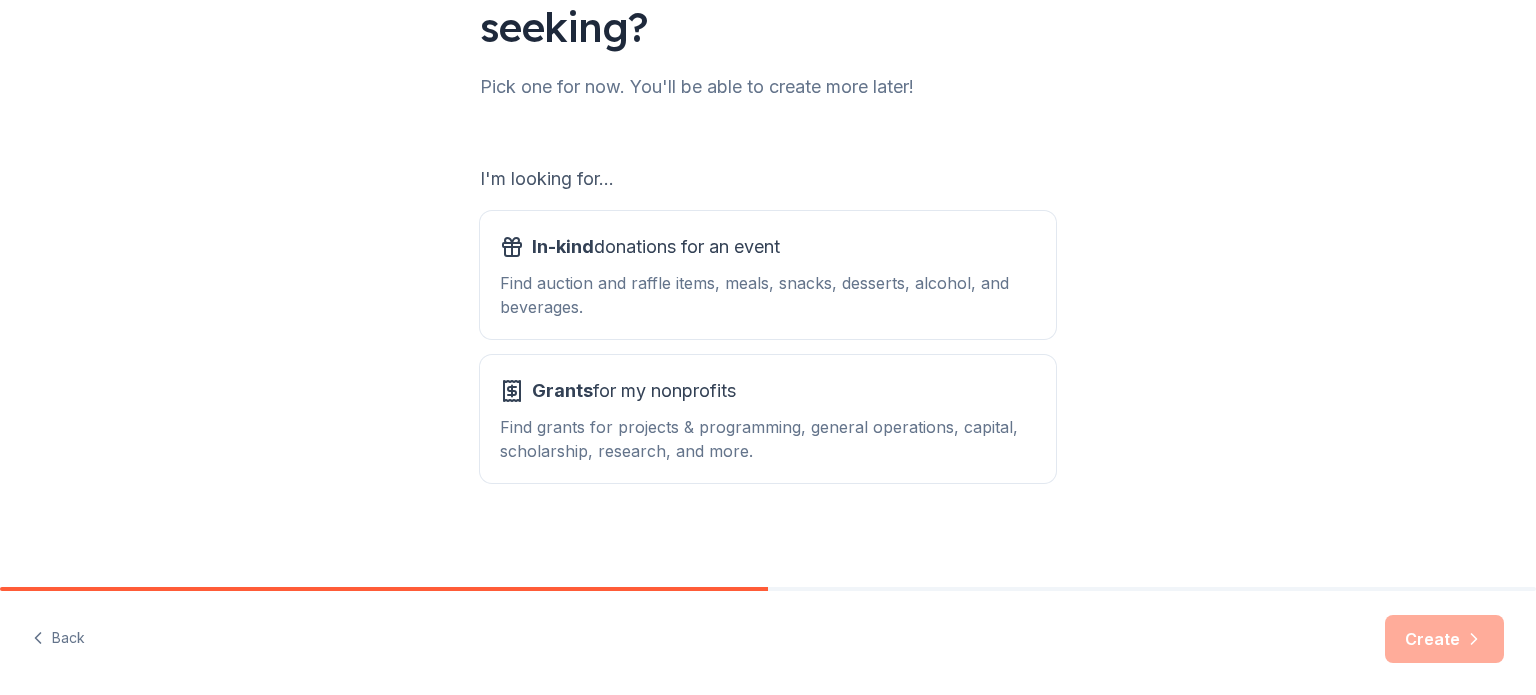 scroll, scrollTop: 220, scrollLeft: 0, axis: vertical 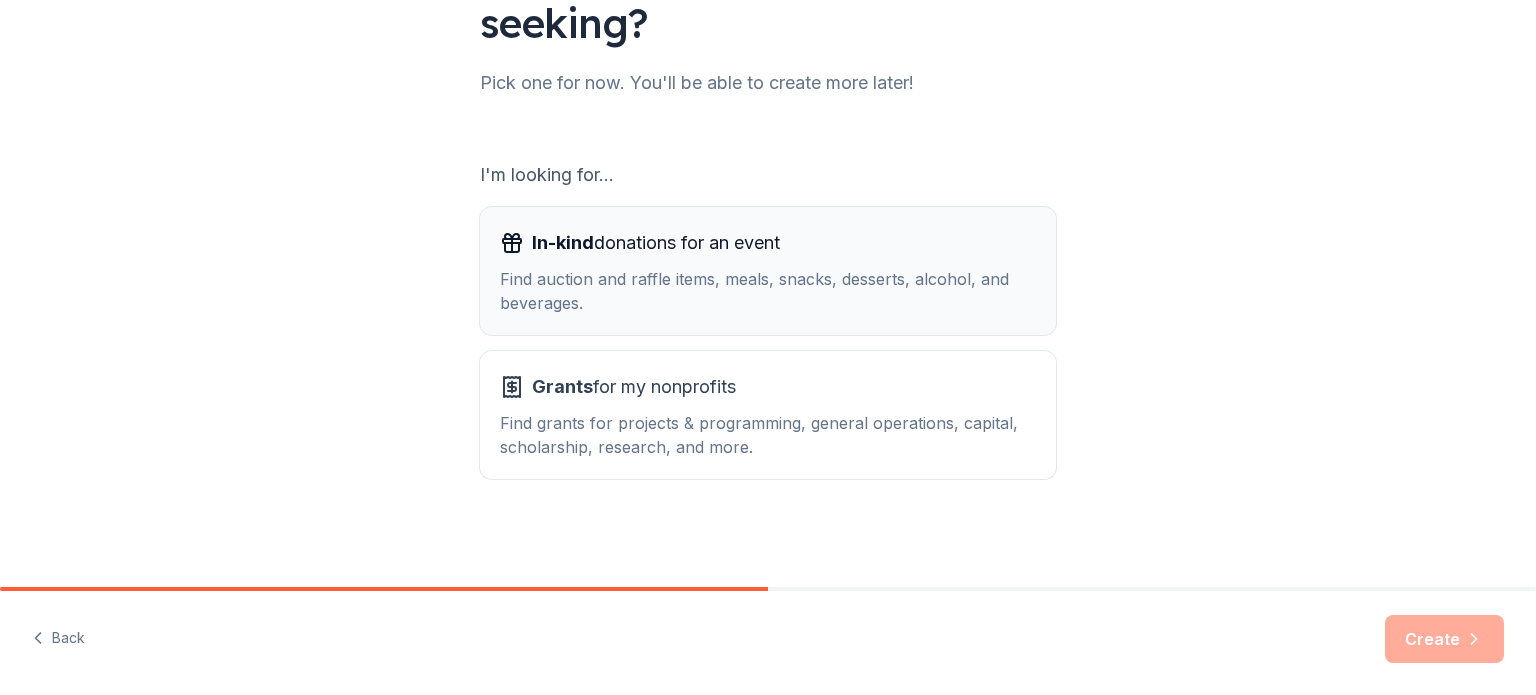 click on "In-kind  donations for an event Find auction and raffle items, meals, snacks, desserts, alcohol, and beverages." at bounding box center [768, 271] 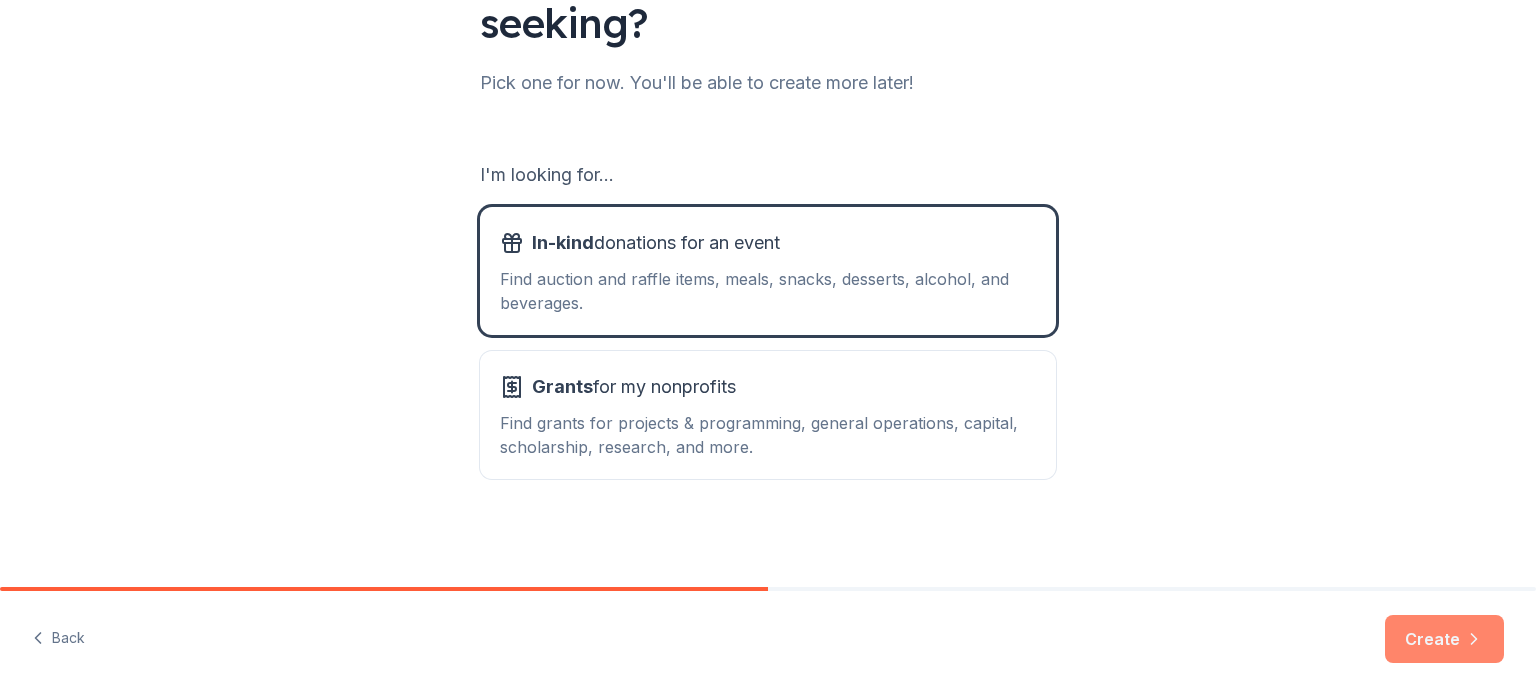 click on "Create" at bounding box center (1444, 639) 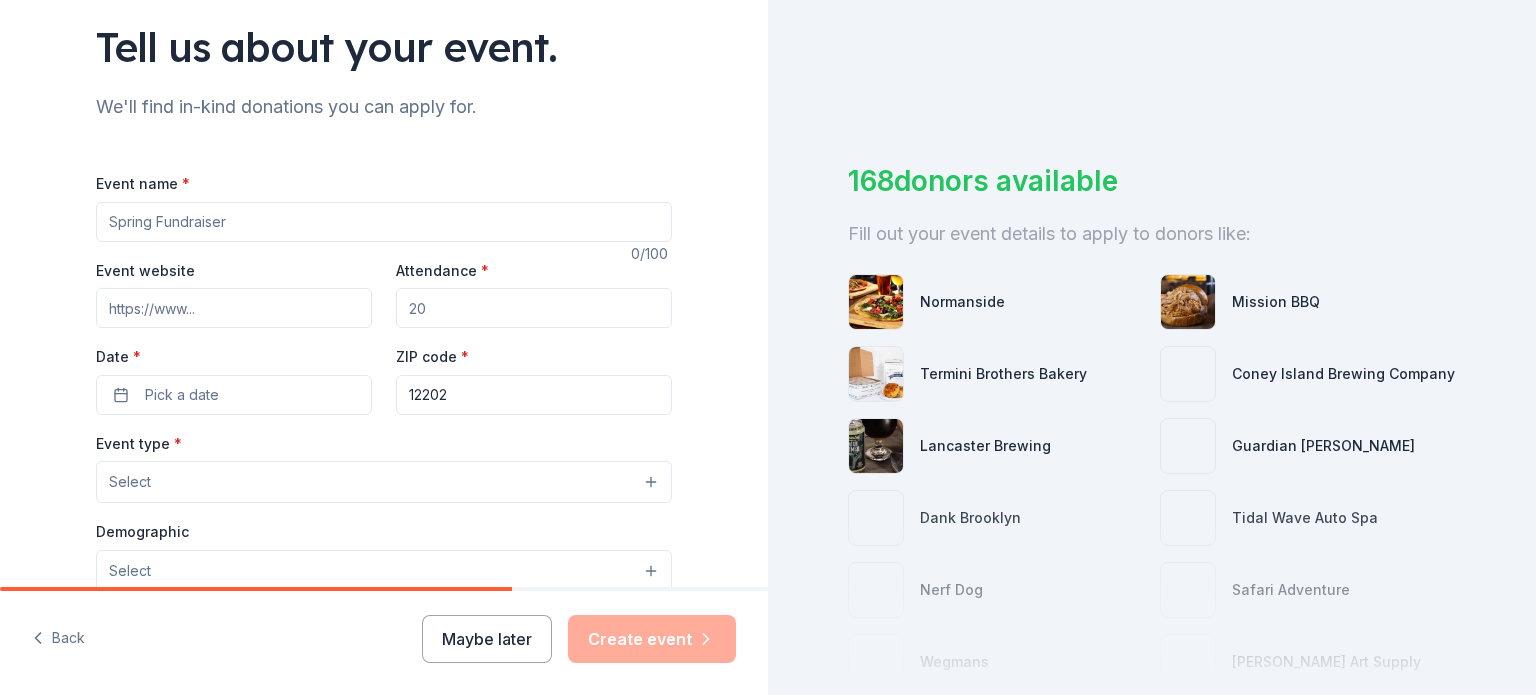 scroll, scrollTop: 140, scrollLeft: 0, axis: vertical 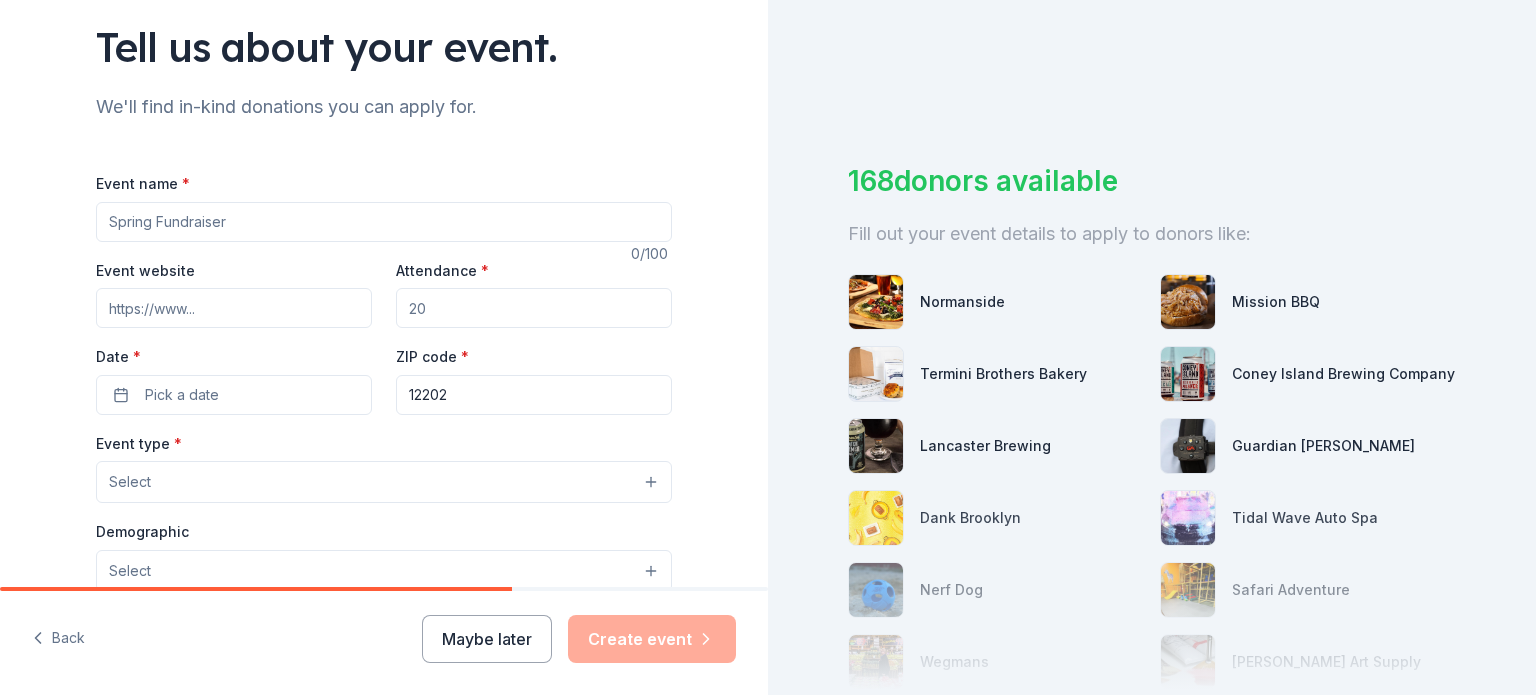 click on "Event name *" at bounding box center (384, 222) 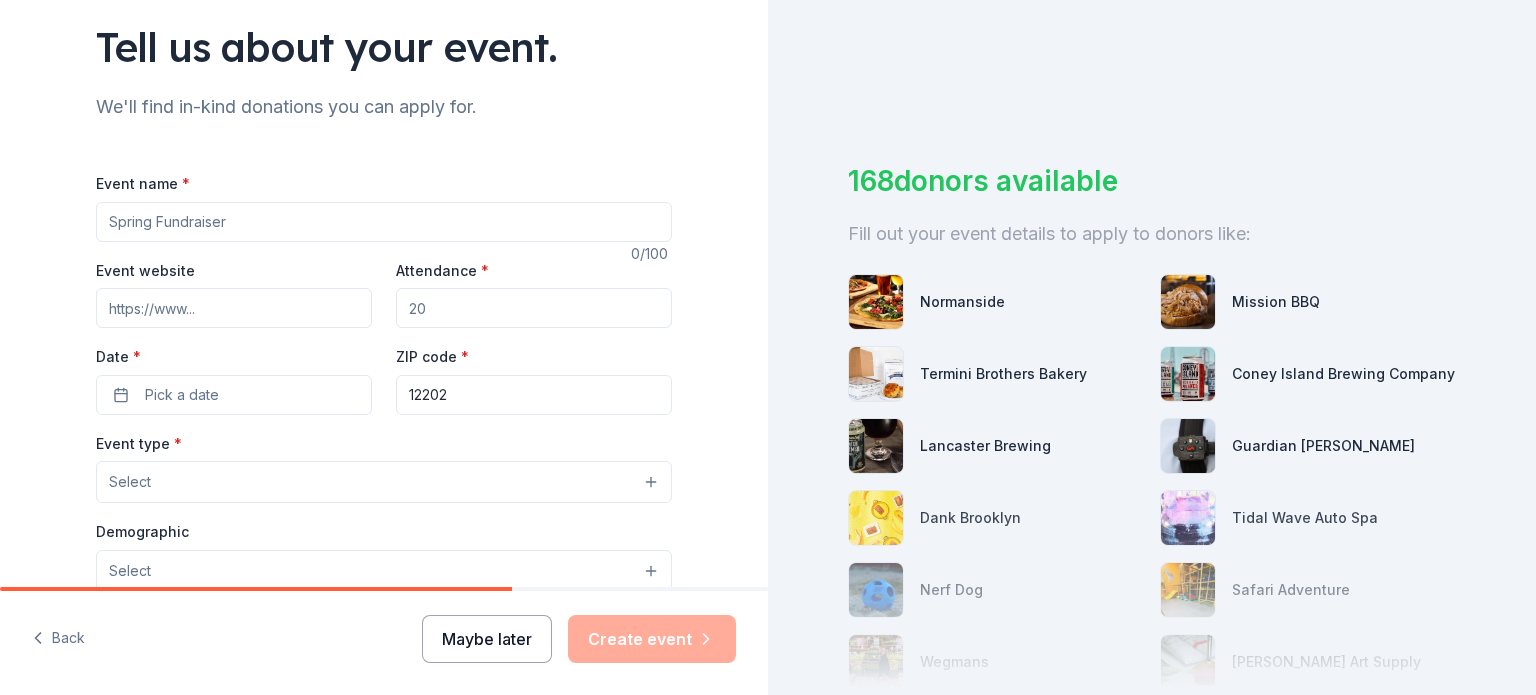 click on "Maybe later" at bounding box center [487, 639] 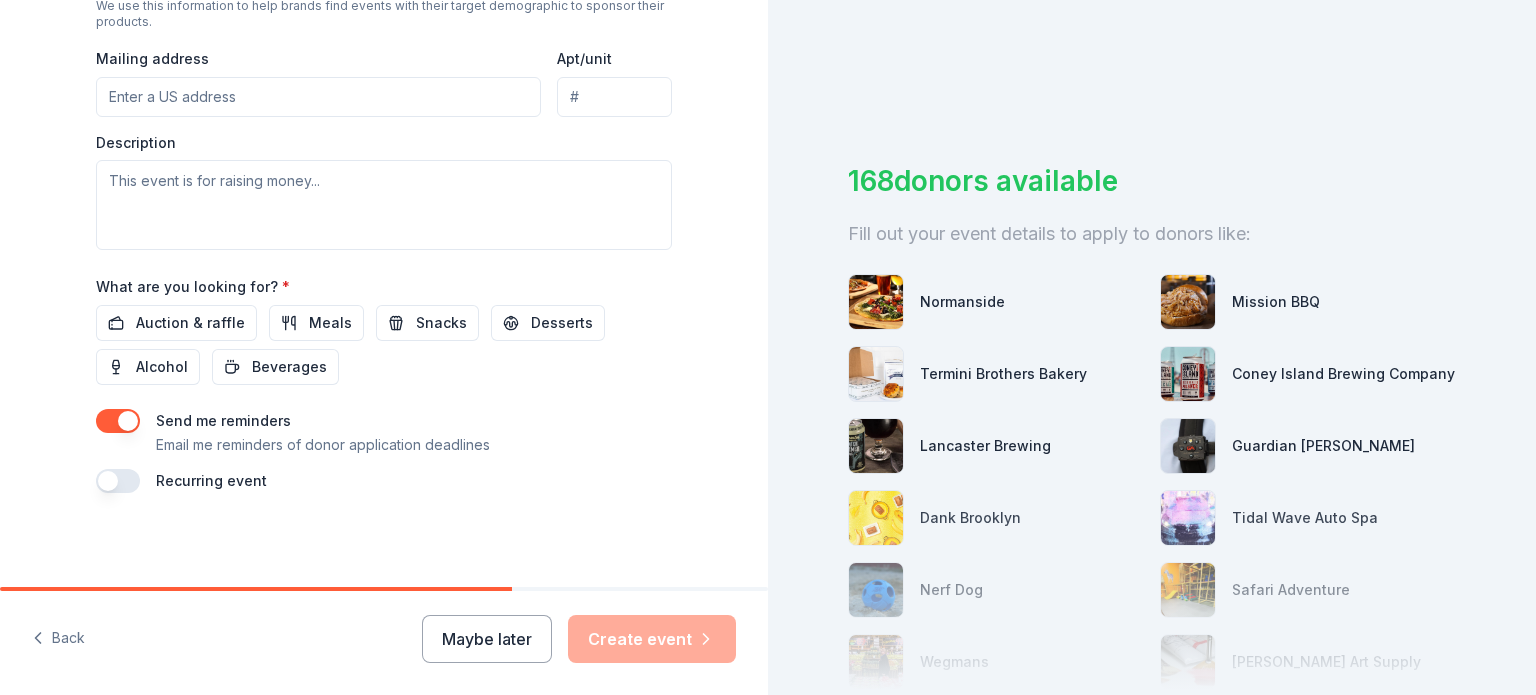 scroll, scrollTop: 744, scrollLeft: 0, axis: vertical 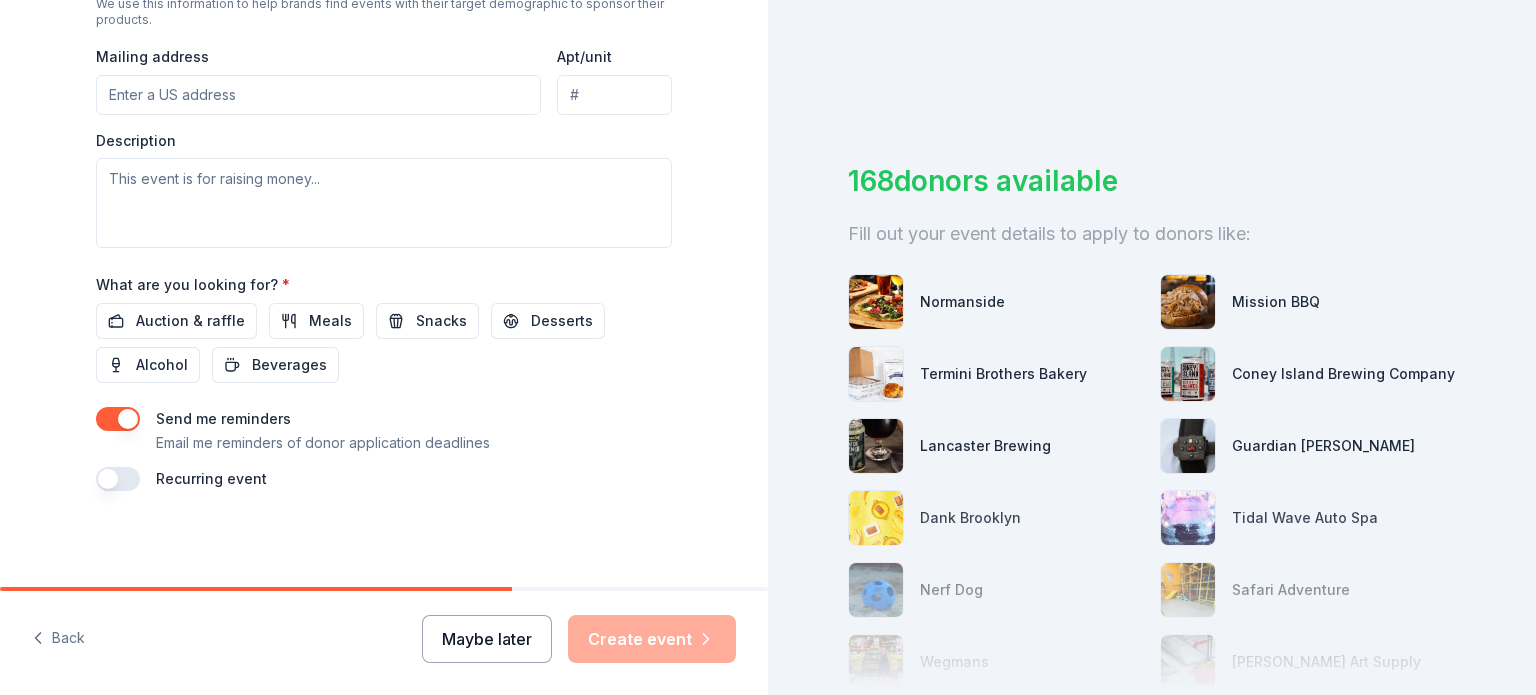 click on "Maybe later" at bounding box center (487, 639) 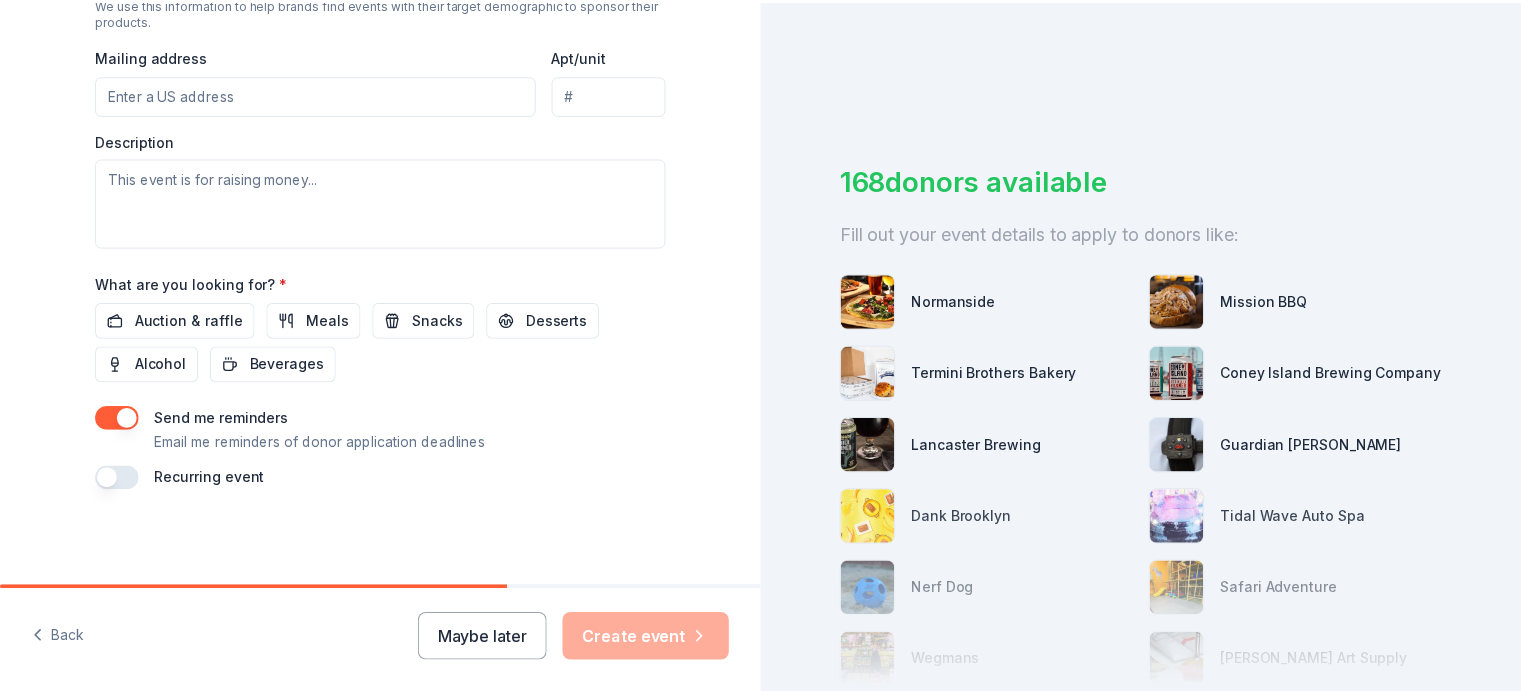 scroll, scrollTop: 316, scrollLeft: 0, axis: vertical 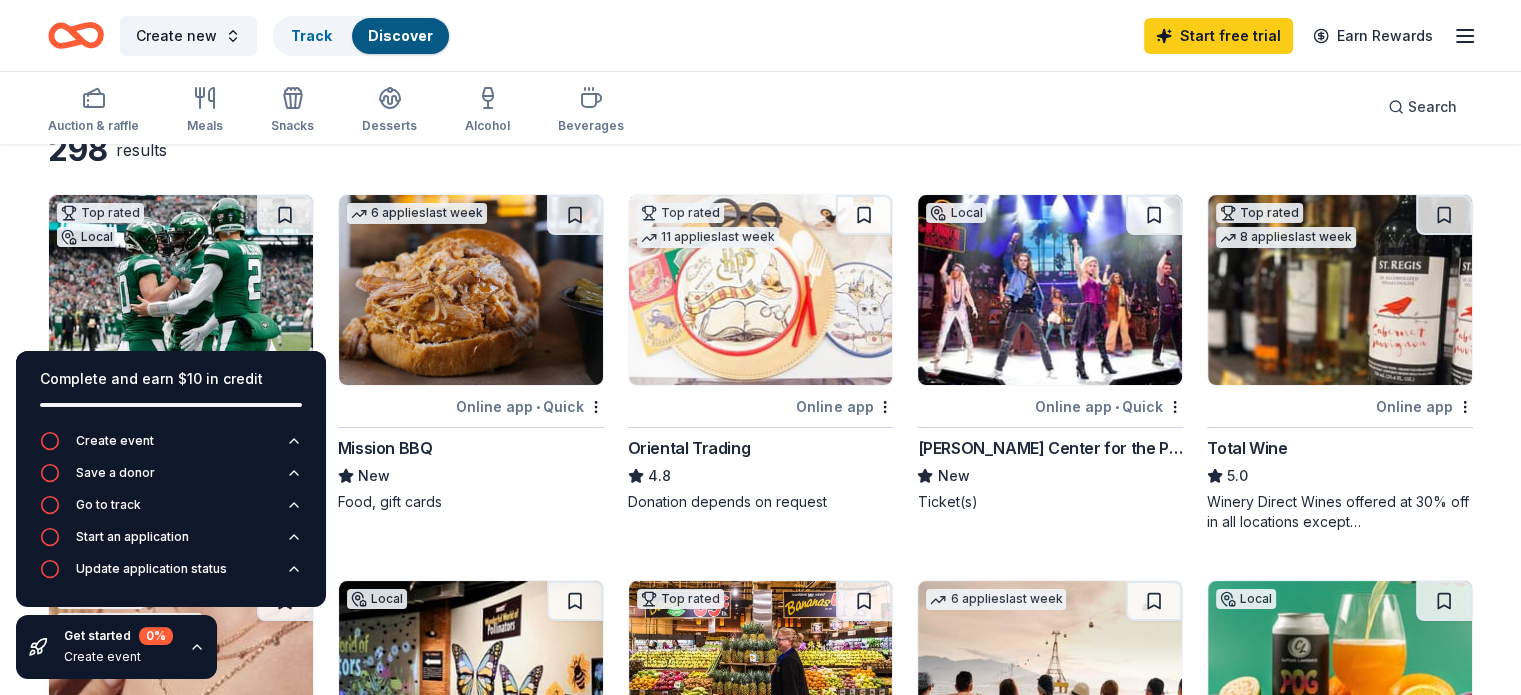 click at bounding box center (761, 290) 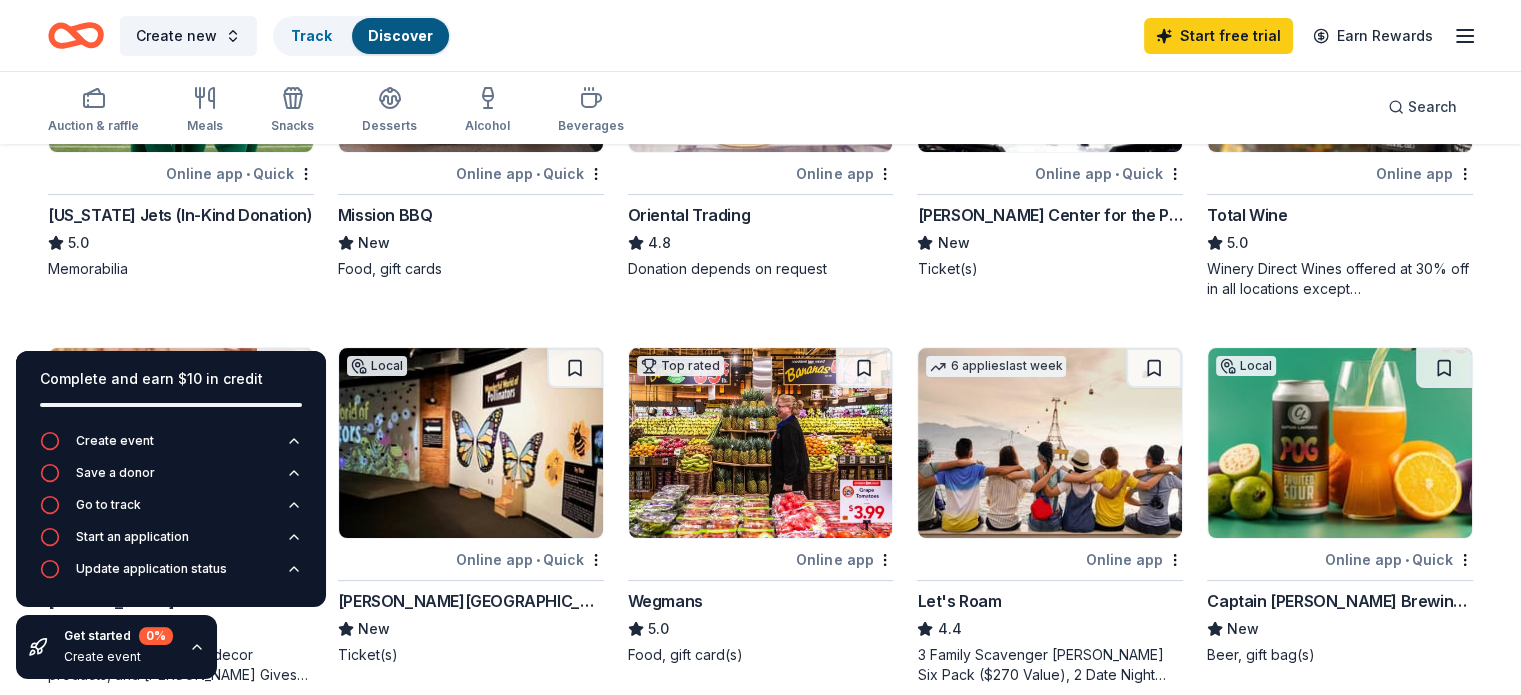 scroll, scrollTop: 0, scrollLeft: 0, axis: both 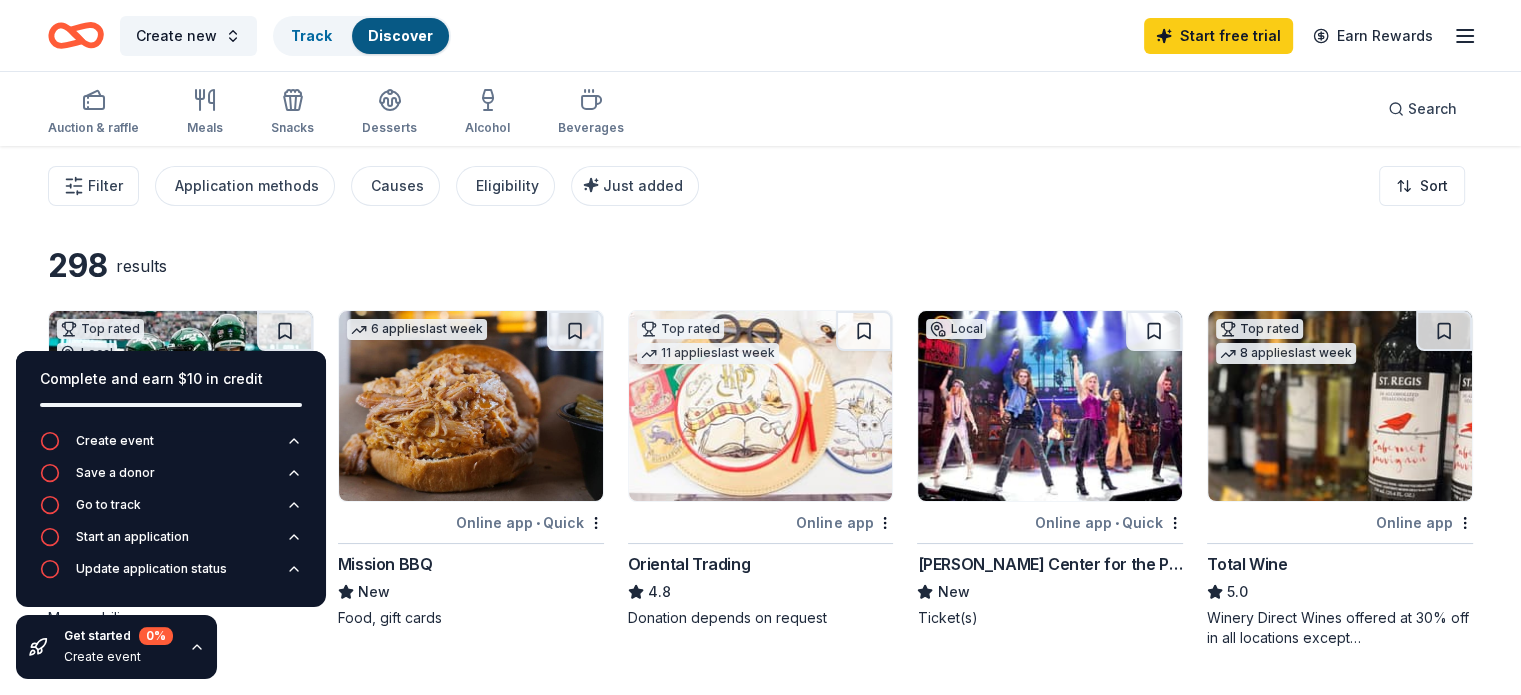 click 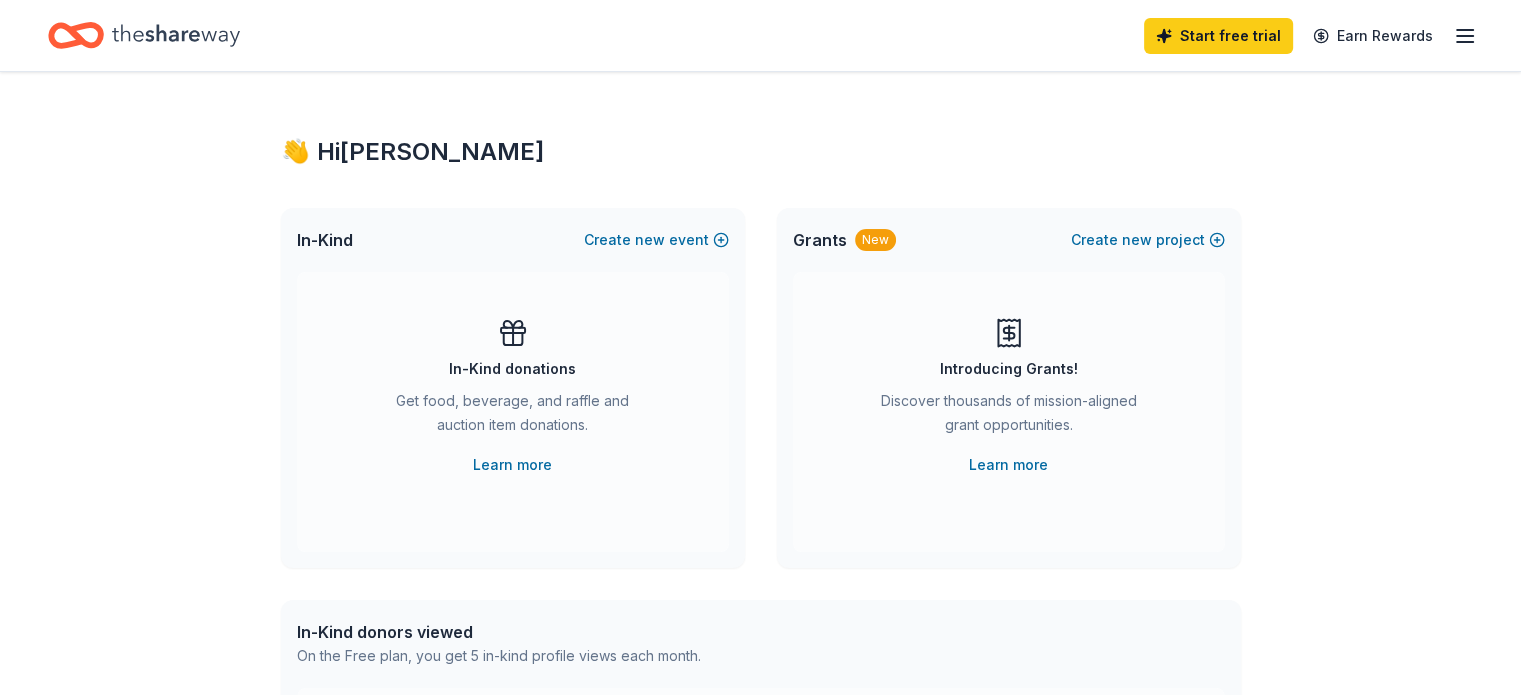 click on "Introducing Grants! Discover thousands of mission-aligned grant opportunities. Learn more" at bounding box center [1009, 397] 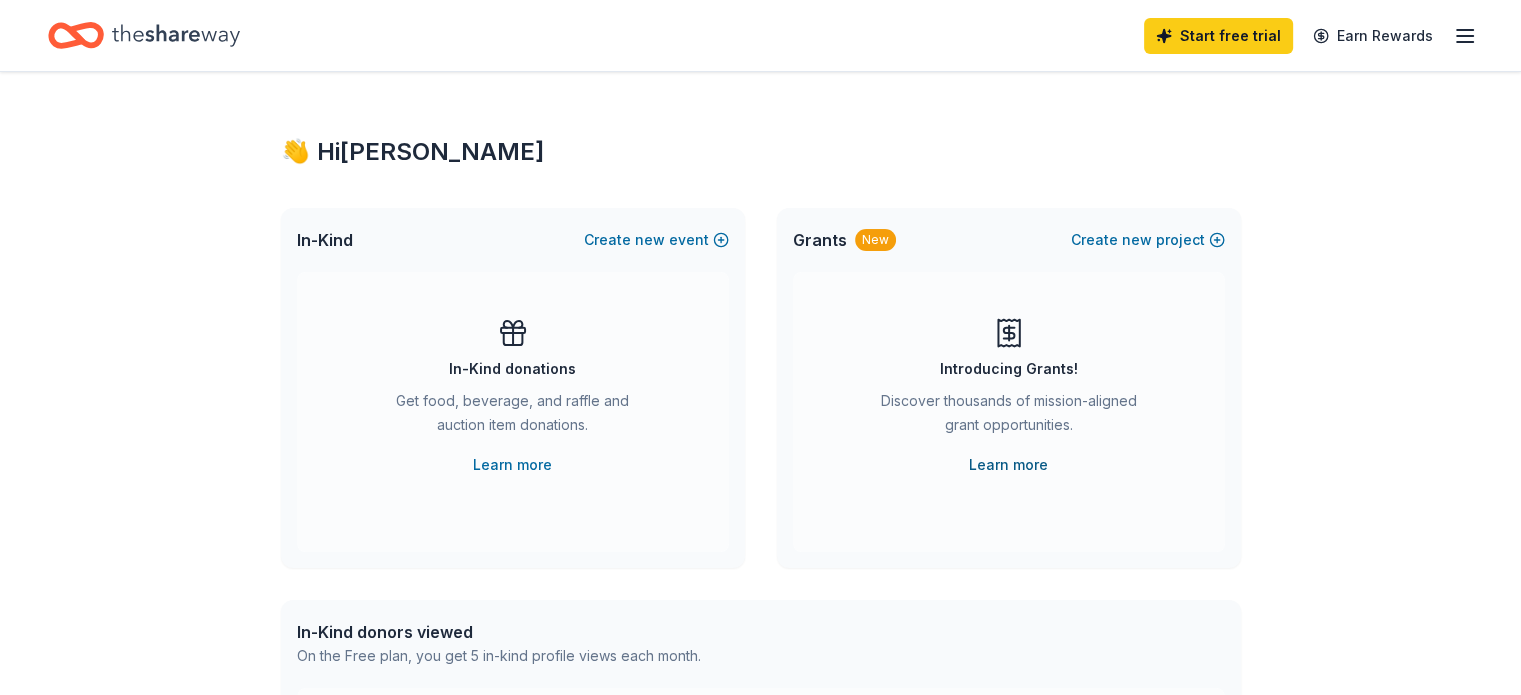 click on "Learn more" at bounding box center (1008, 465) 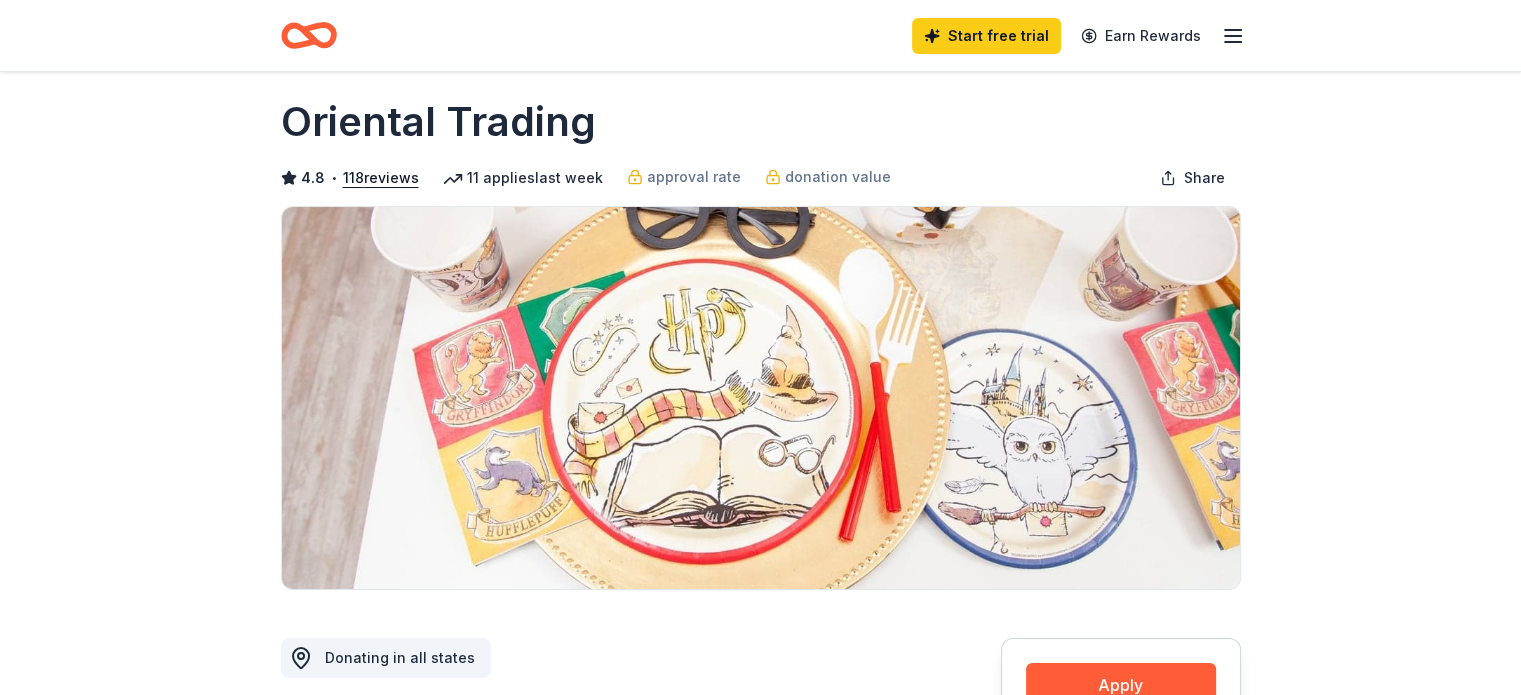 scroll, scrollTop: 0, scrollLeft: 0, axis: both 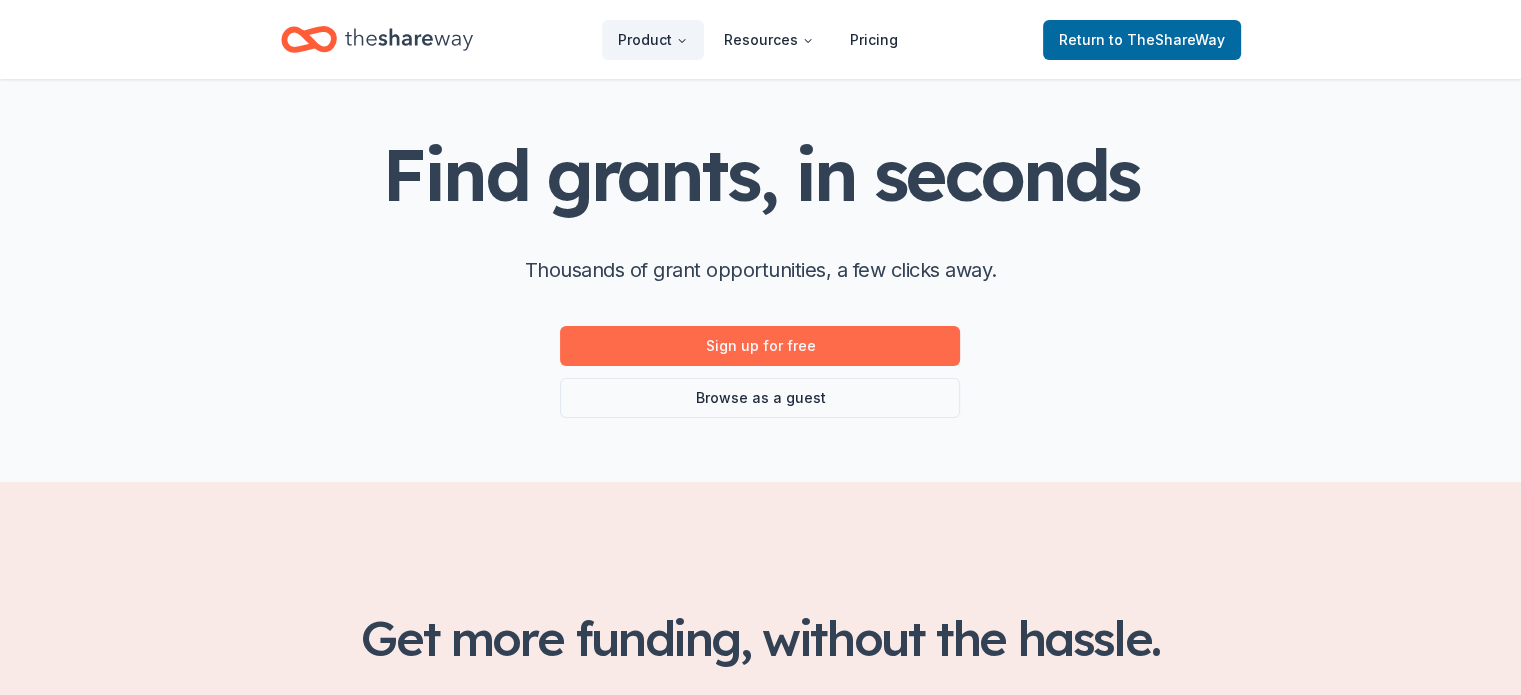 click on "Sign up for free" at bounding box center [760, 346] 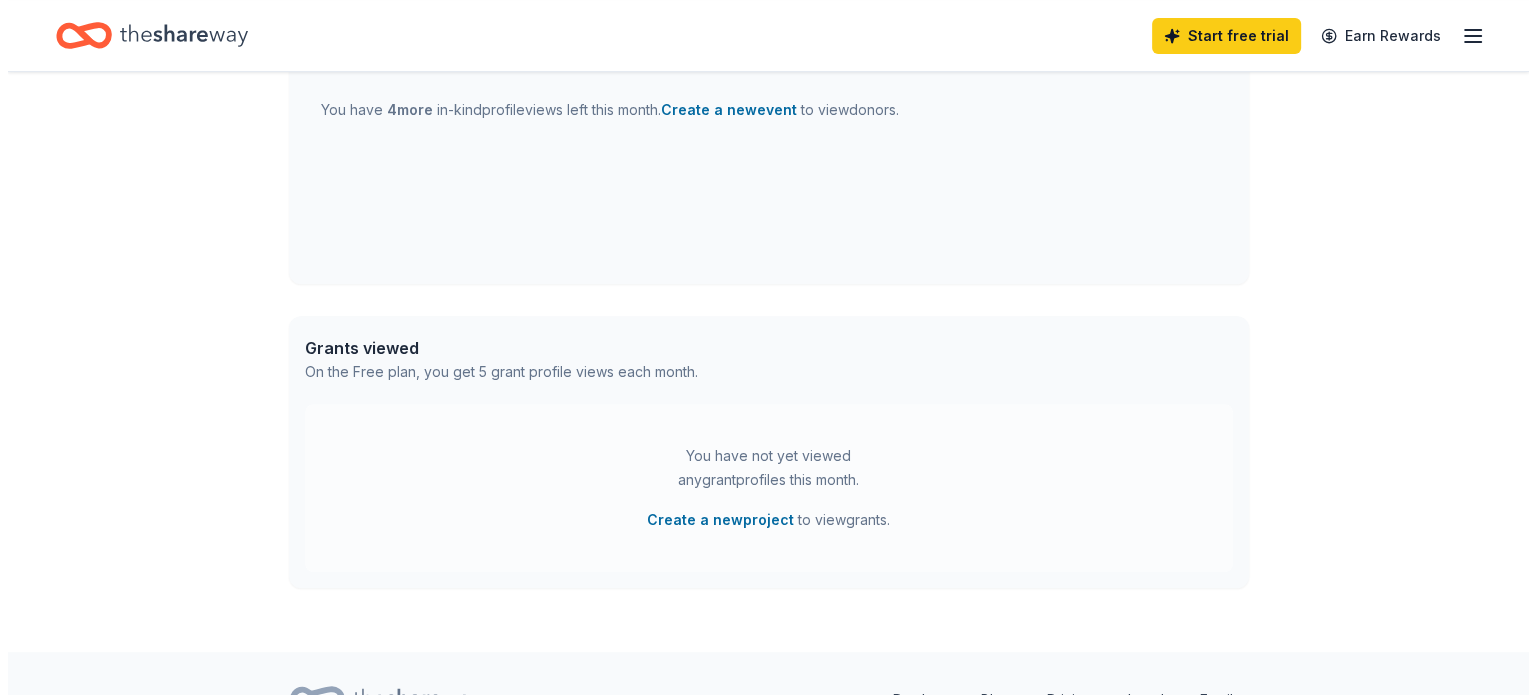 scroll, scrollTop: 916, scrollLeft: 0, axis: vertical 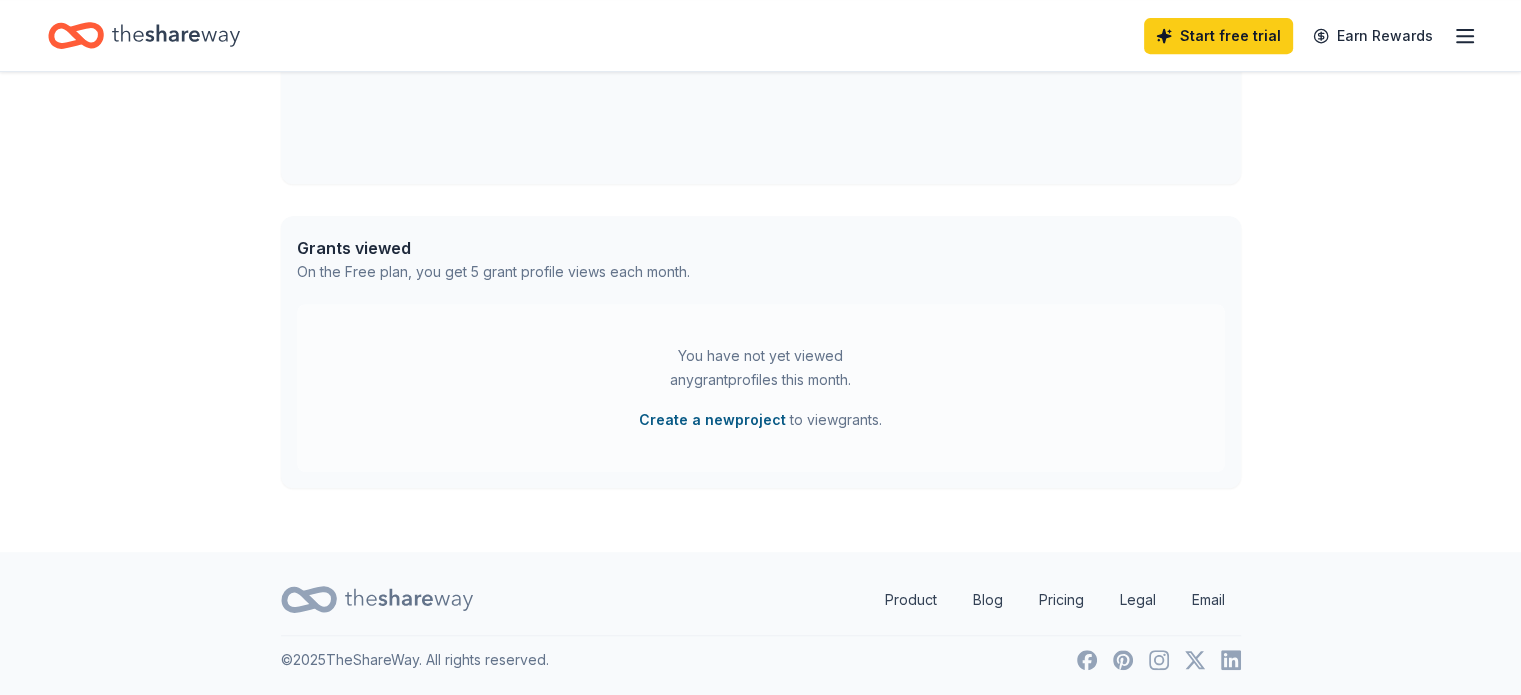 click on "Create a new  project" at bounding box center (712, 420) 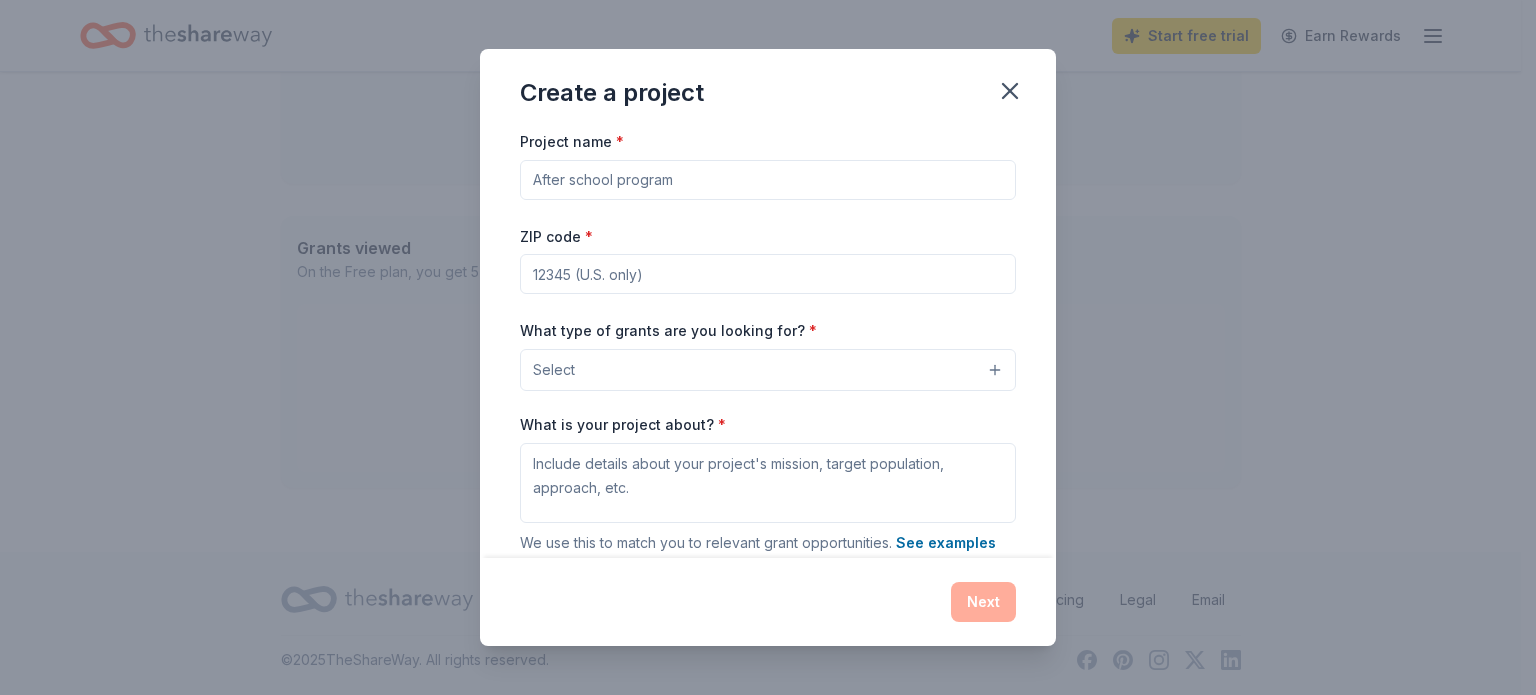 click on "Project name *" at bounding box center (768, 180) 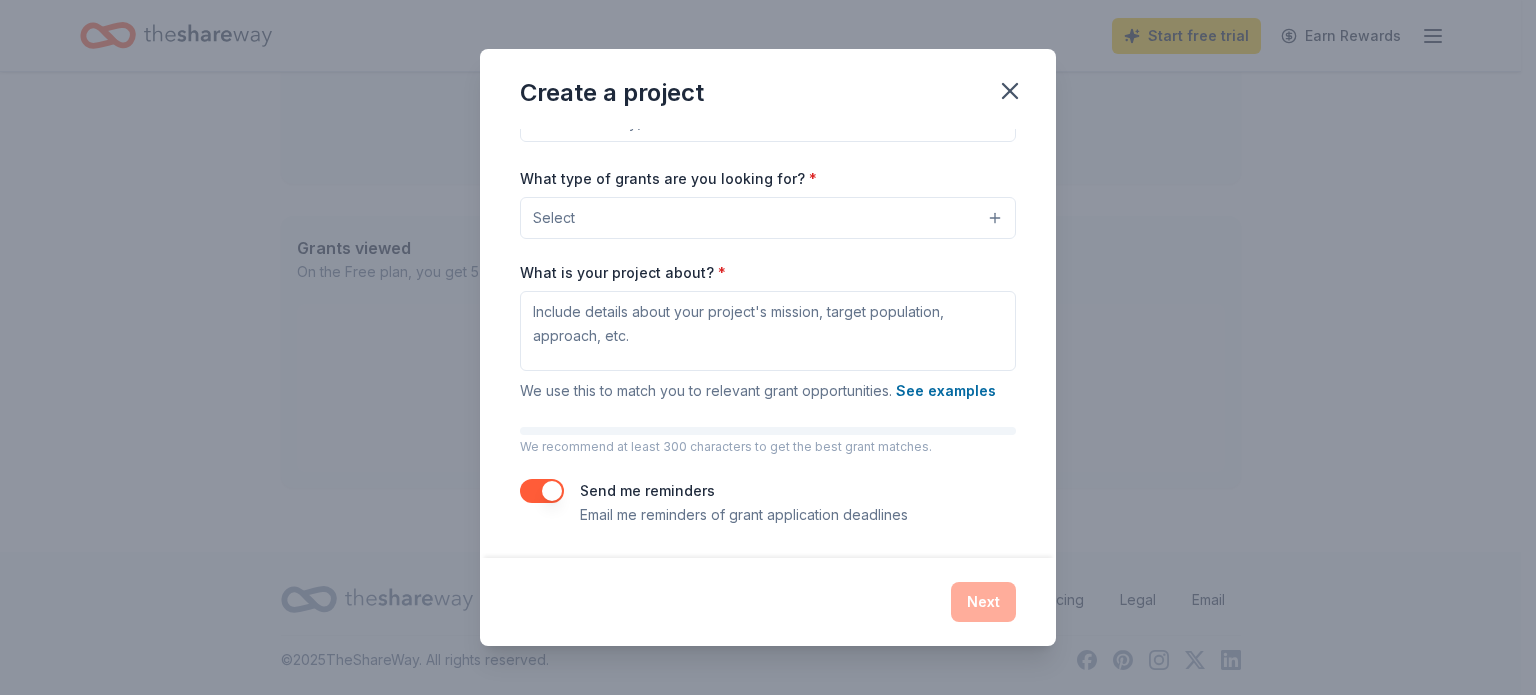 scroll, scrollTop: 0, scrollLeft: 0, axis: both 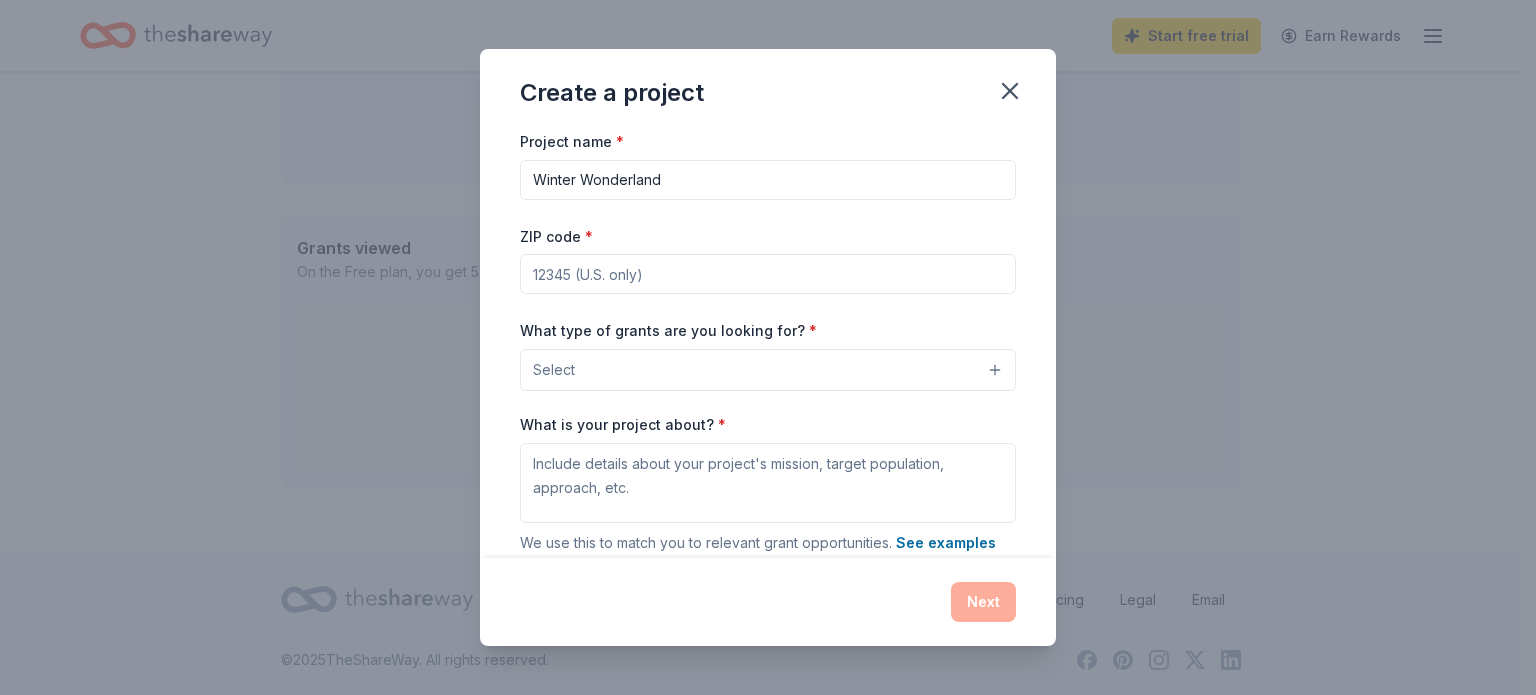 type on "Winter Wonderland" 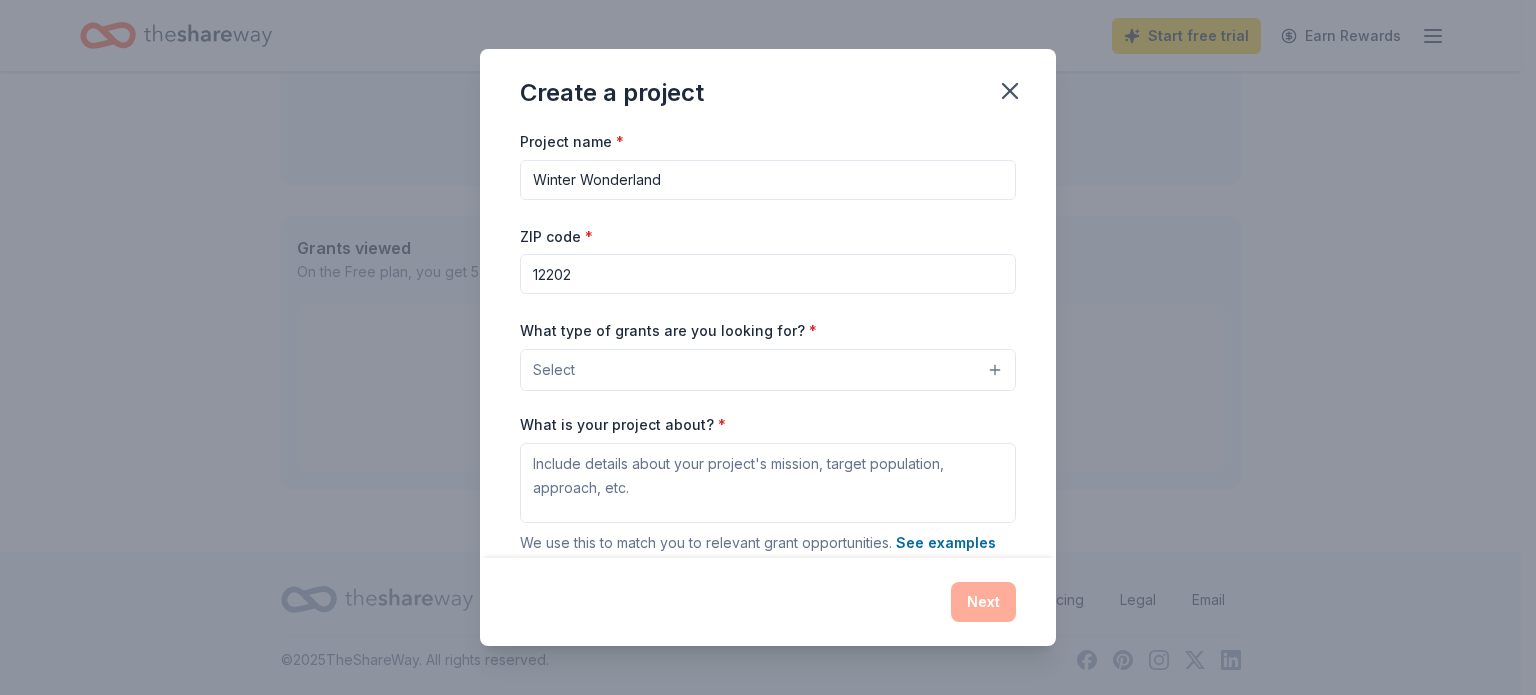 type on "12202" 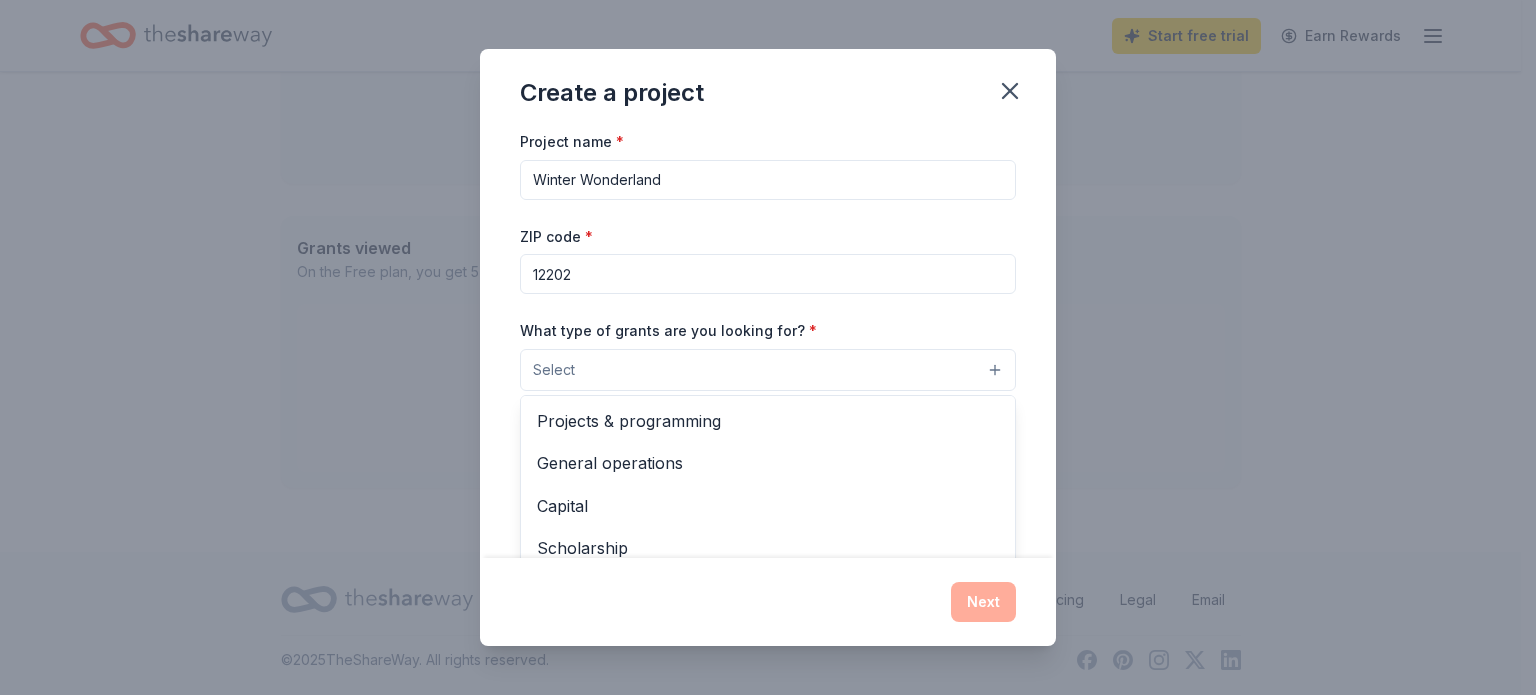 click on "Select" at bounding box center (768, 370) 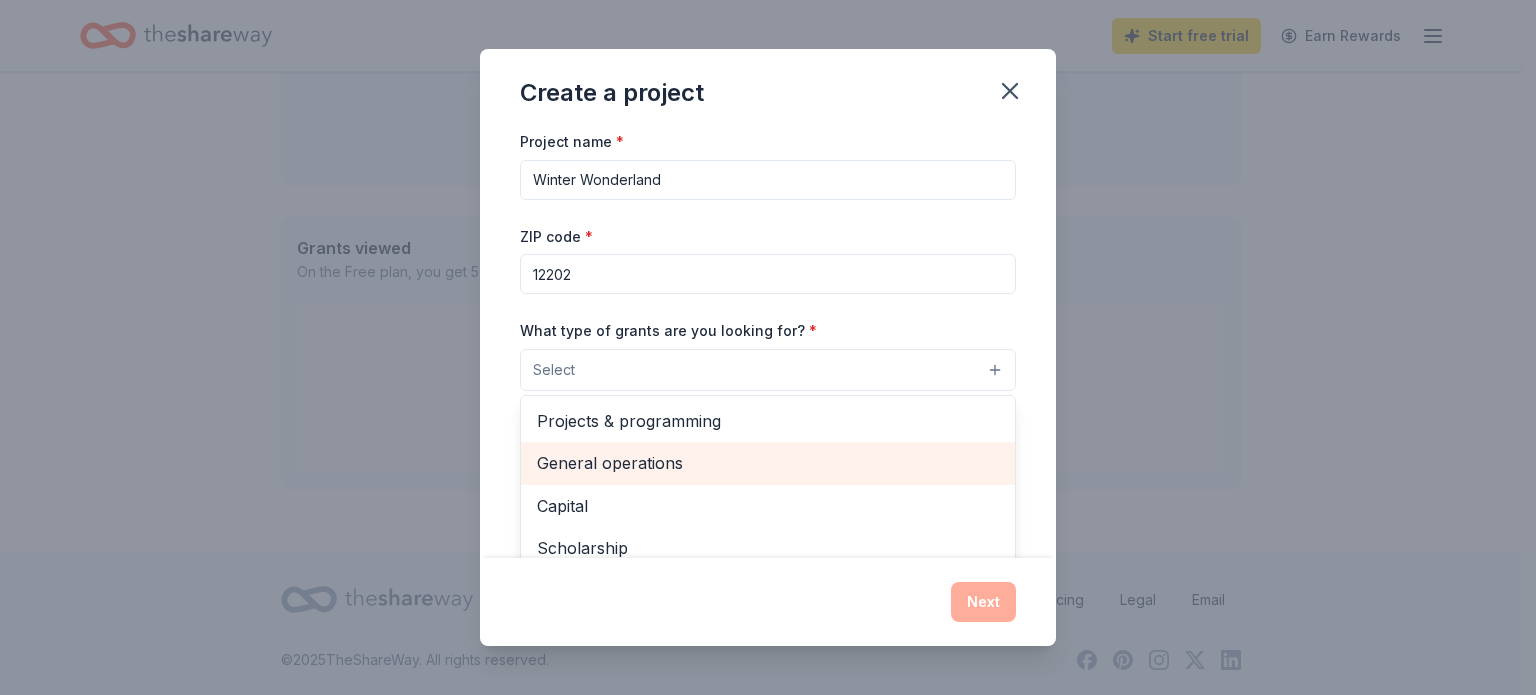 click on "General operations" at bounding box center (768, 463) 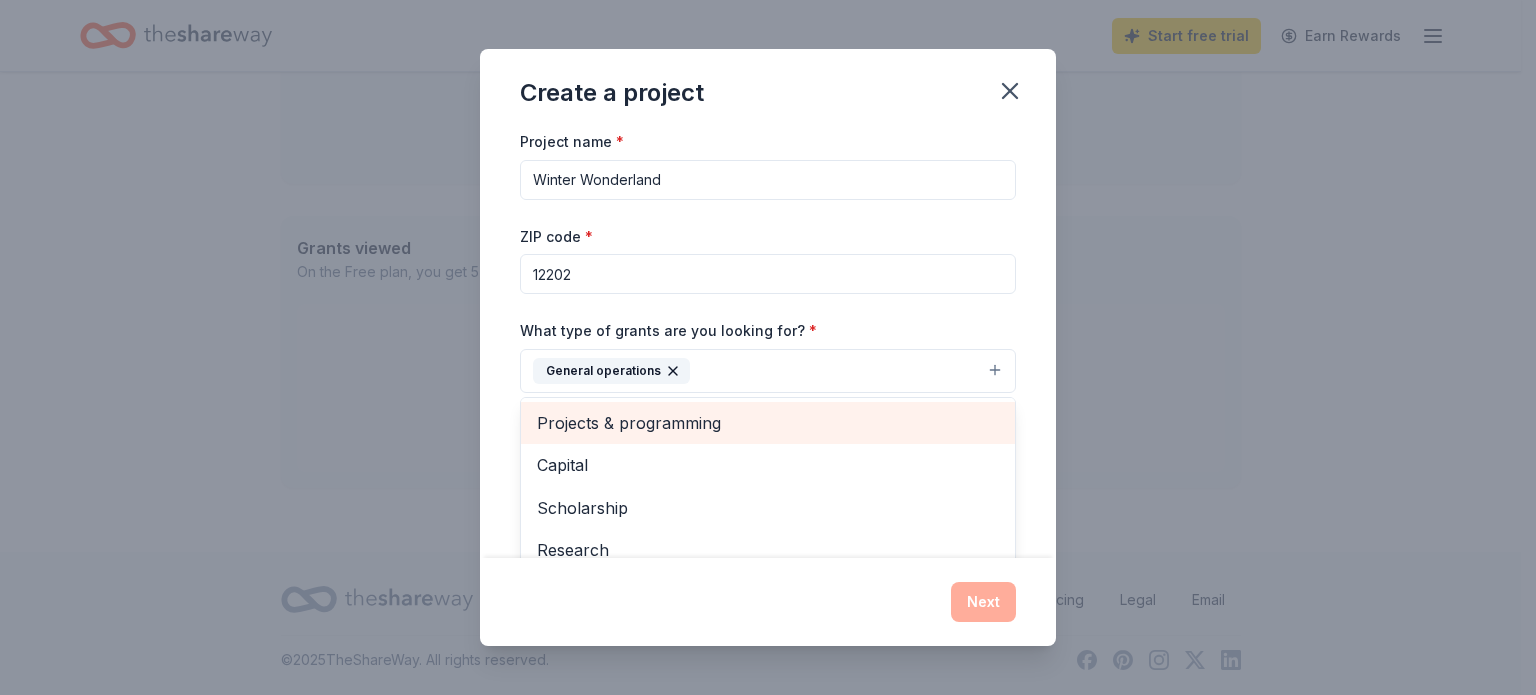 click on "Projects & programming" at bounding box center (768, 423) 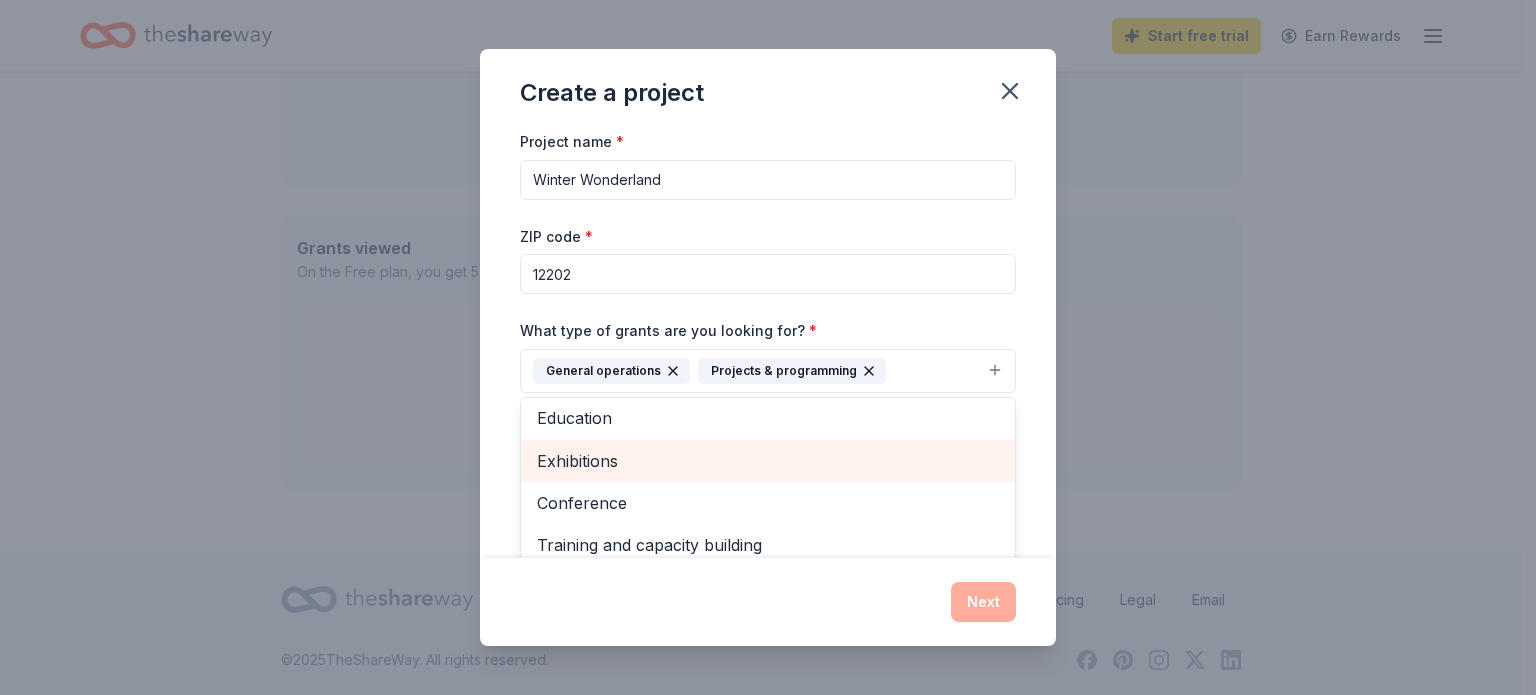 scroll, scrollTop: 151, scrollLeft: 0, axis: vertical 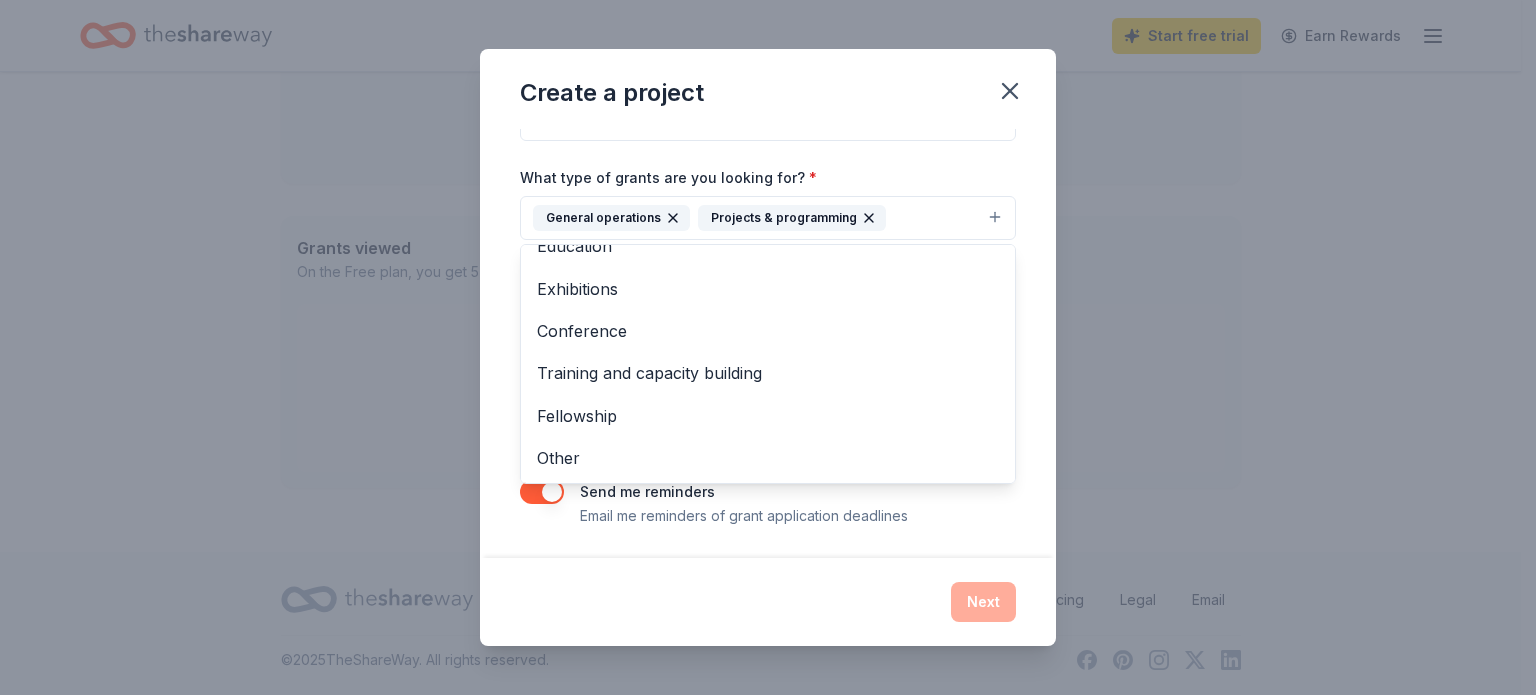 click on "Project name * Winter Wonderland ZIP code * 12202 What type of grants are you looking for? * General operations Projects & programming Capital Scholarship Research Education Exhibitions Conference Training and capacity building Fellowship Other What is your project about? * We use this to match you to relevant grant opportunities.   See examples We recommend at least 300 characters to get the best grant matches. Send me reminders Email me reminders of grant application deadlines" at bounding box center (768, 343) 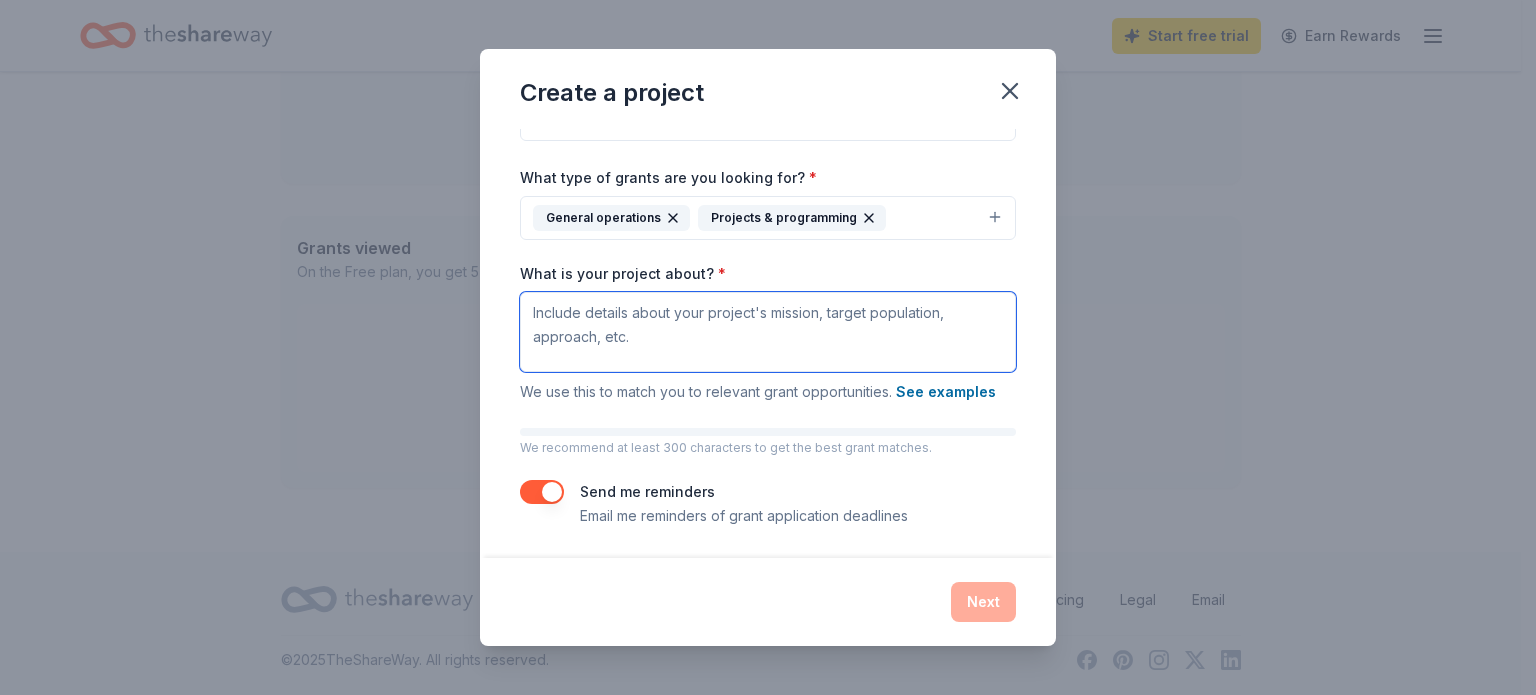 click on "What is your project about? *" at bounding box center (768, 332) 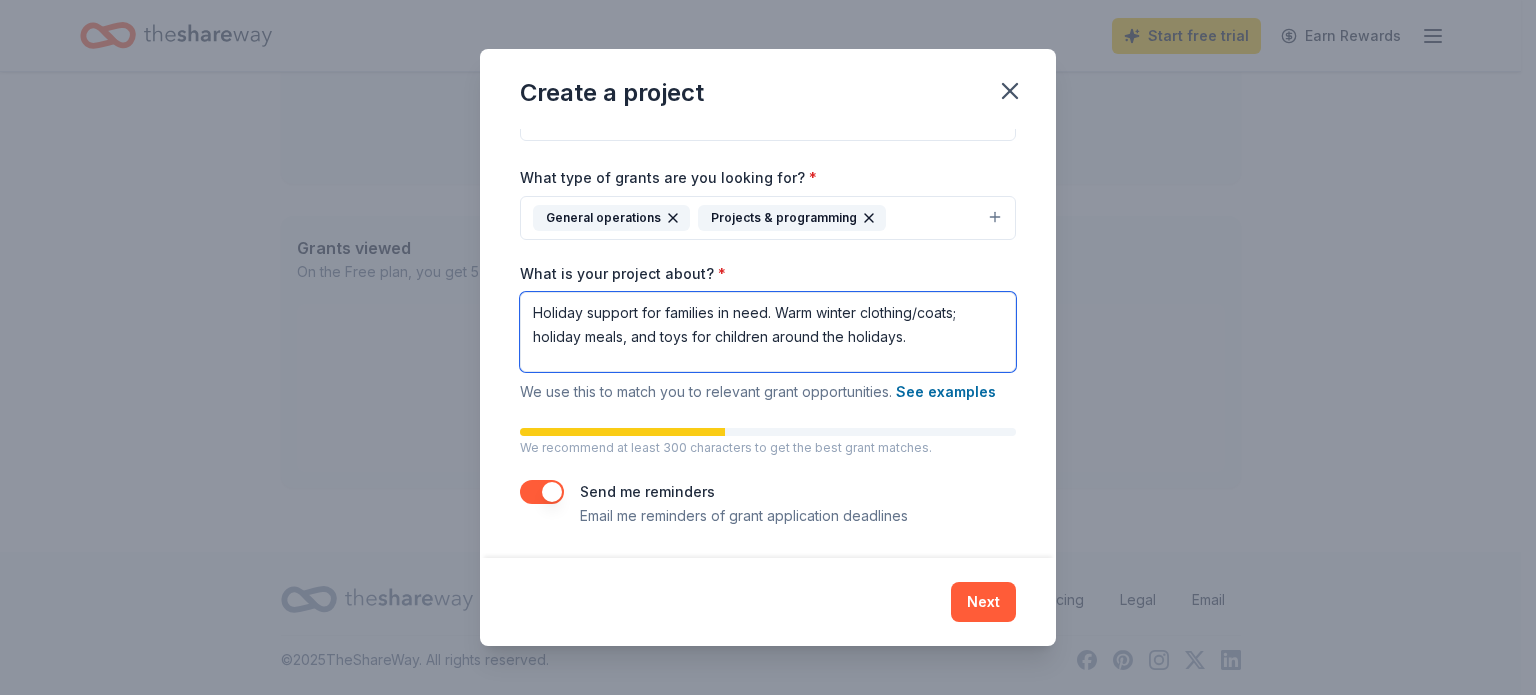 click on "Holiday support for families in need. Warm winter clothing/coats; holiday meals, and toys for children around the holidays." at bounding box center [768, 332] 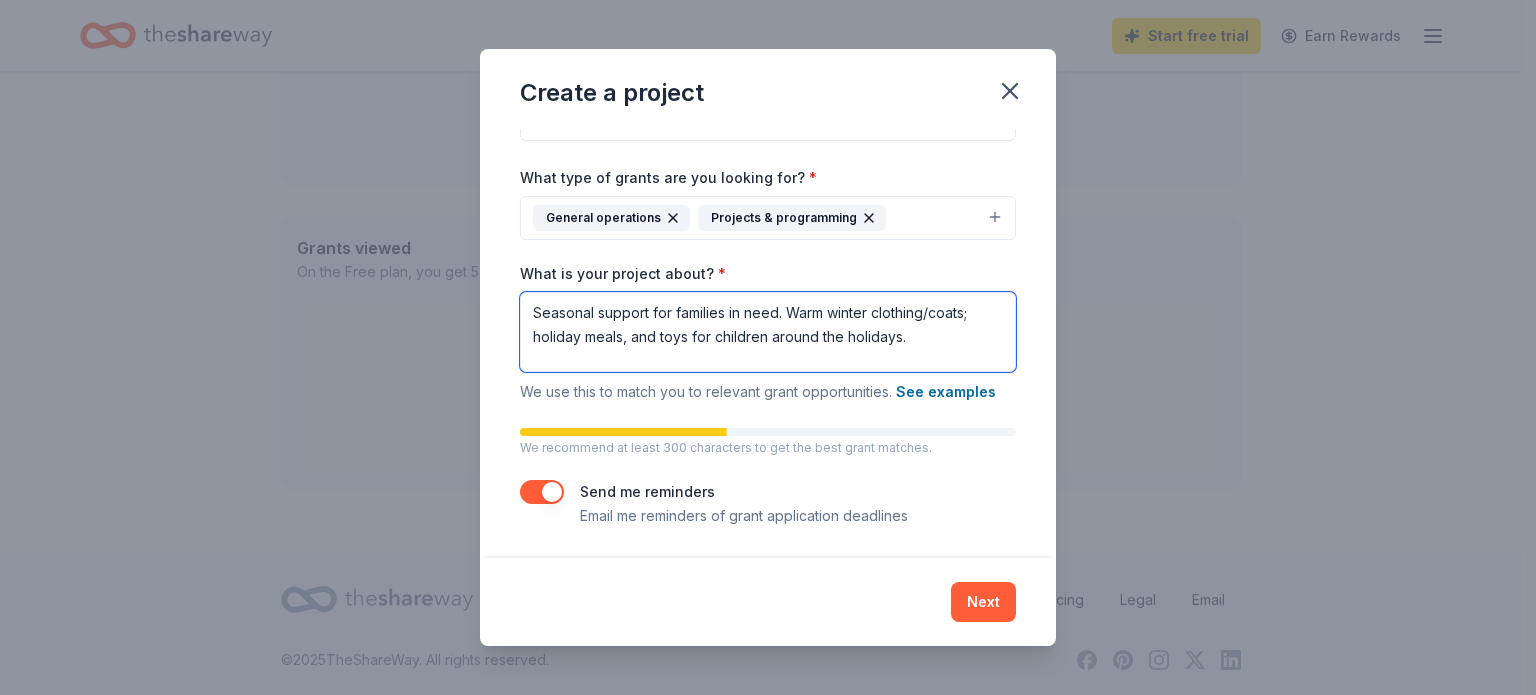 click on "Seasonal support for families in need. Warm winter clothing/coats; holiday meals, and toys for children around the holidays." at bounding box center (768, 332) 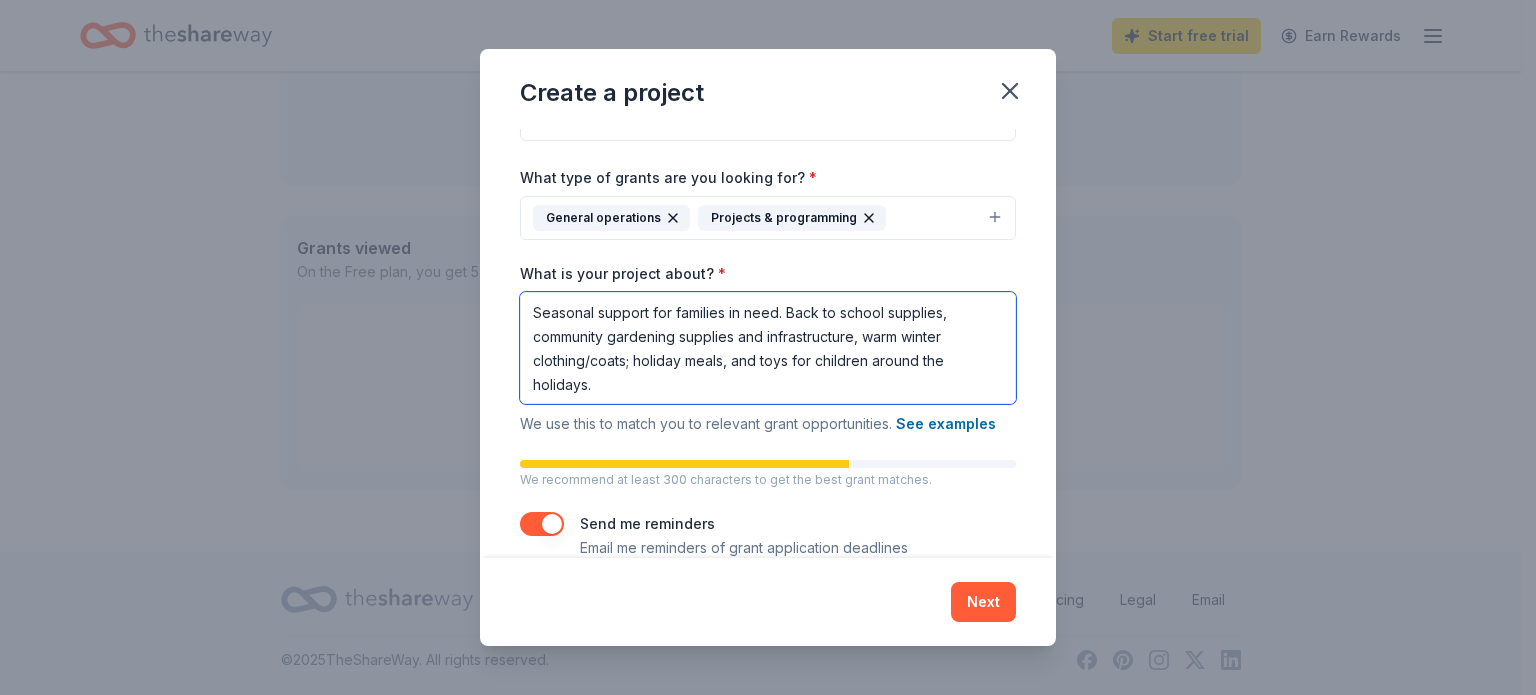scroll, scrollTop: 185, scrollLeft: 0, axis: vertical 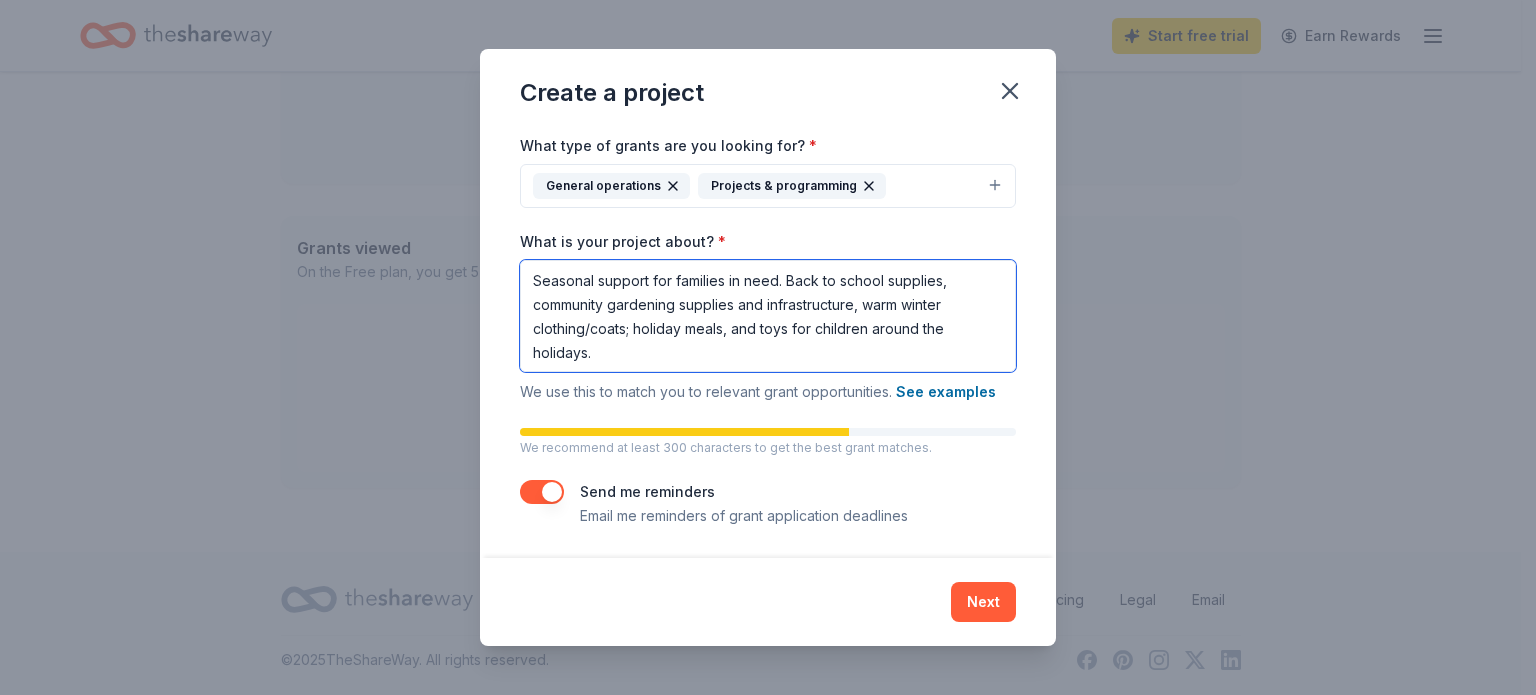 type on "Seasonal support for families in need. Back to school supplies, community gardening supplies and infrastructure, warm winter clothing/coats; holiday meals, and toys for children around the holidays." 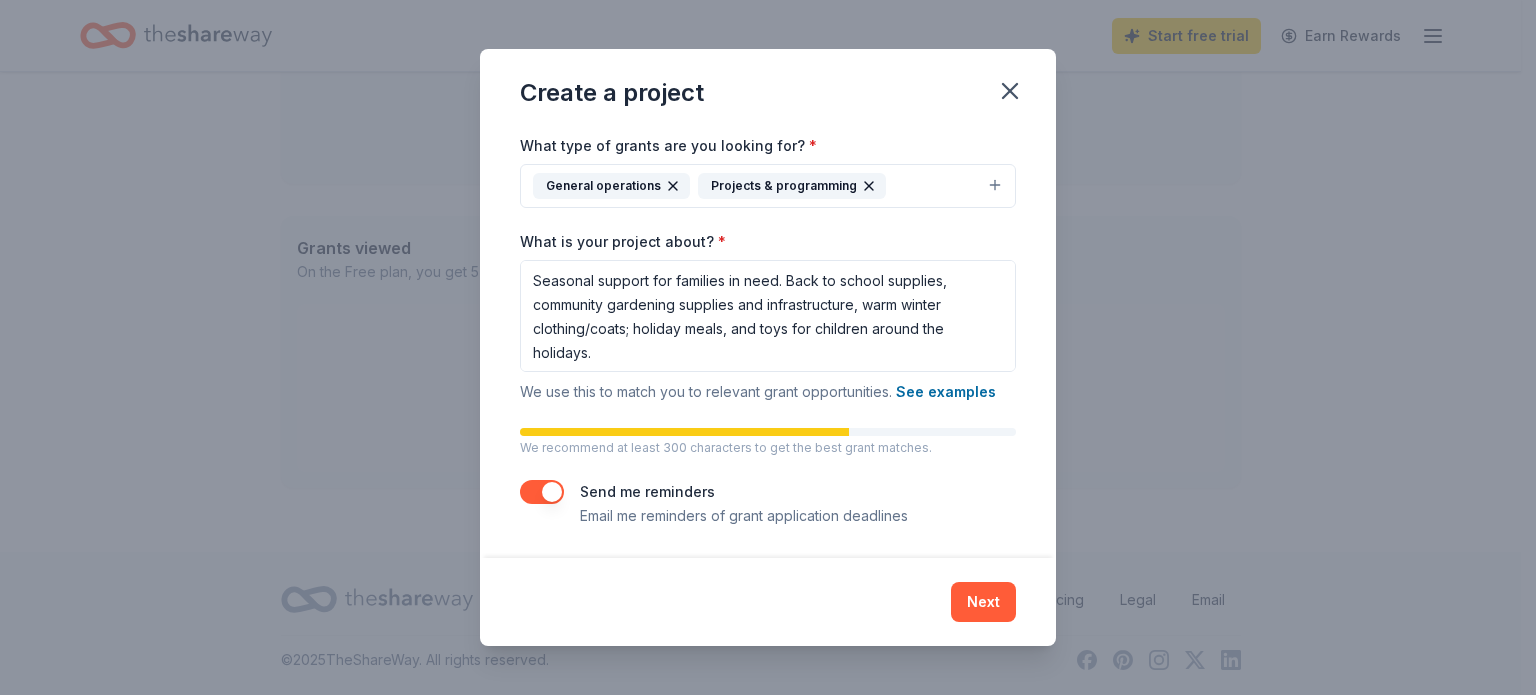 click at bounding box center [542, 492] 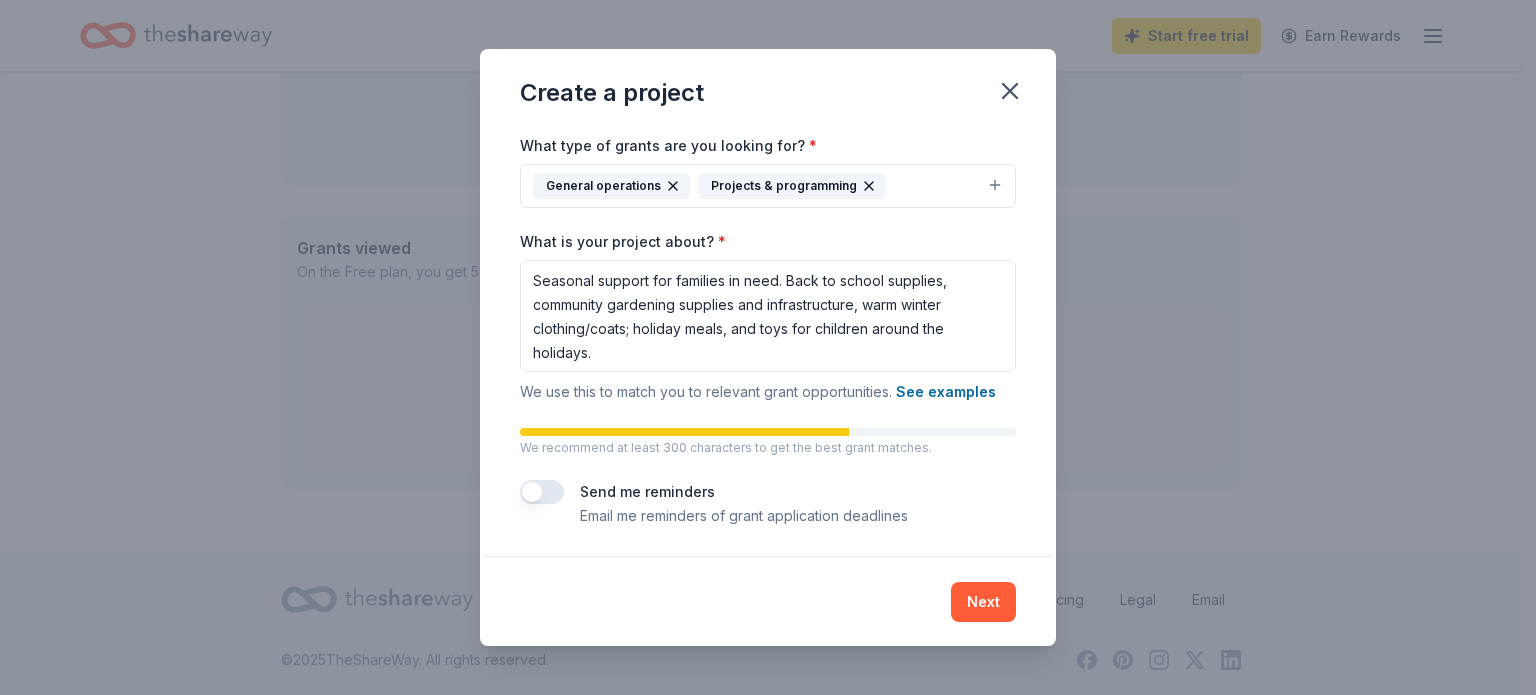 click at bounding box center (542, 492) 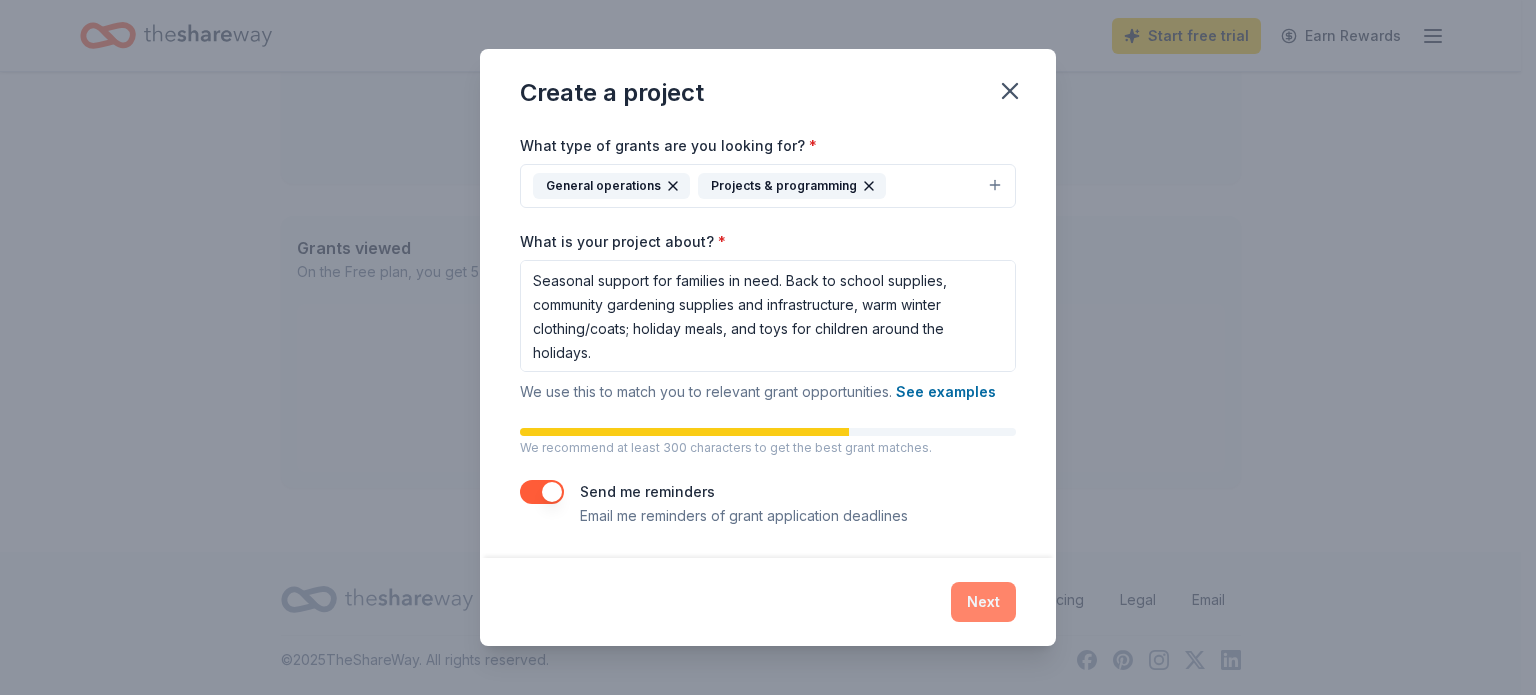 click on "Next" at bounding box center [983, 602] 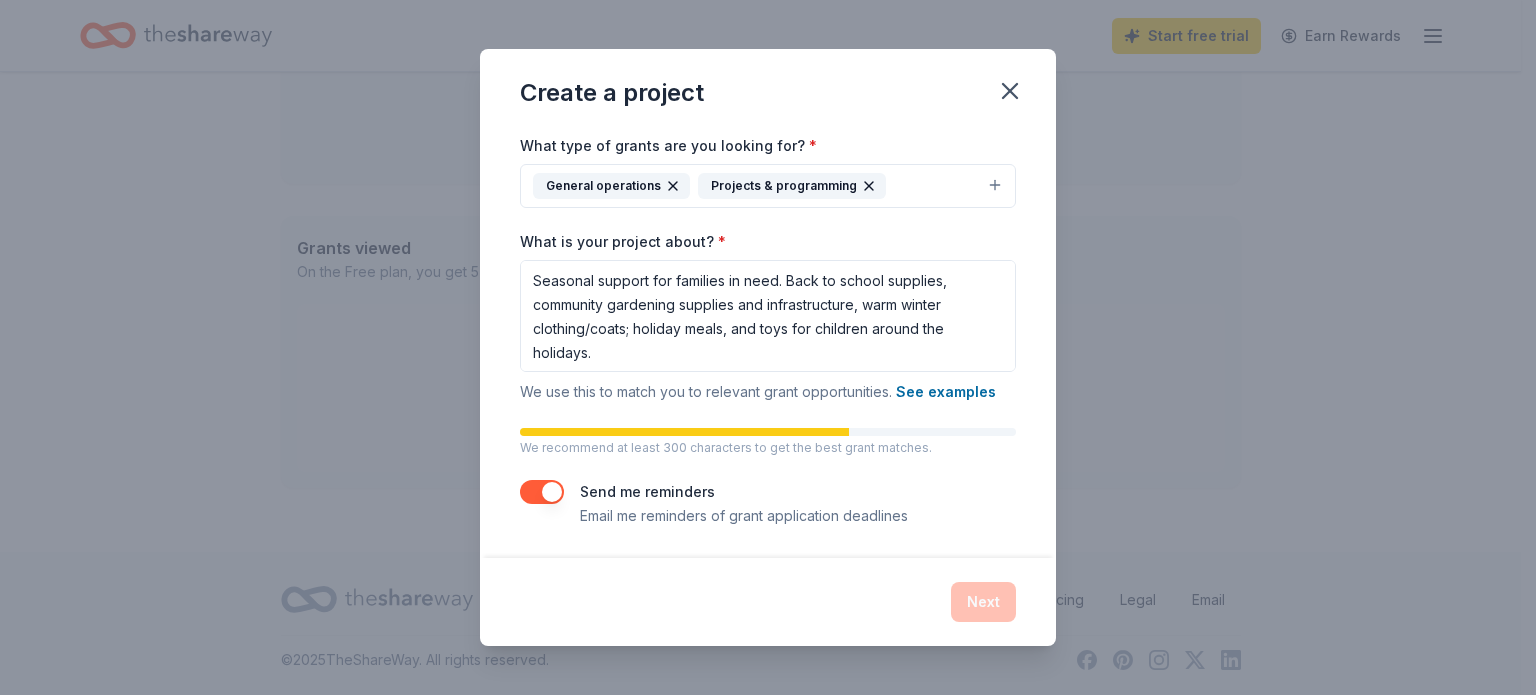 scroll, scrollTop: 0, scrollLeft: 0, axis: both 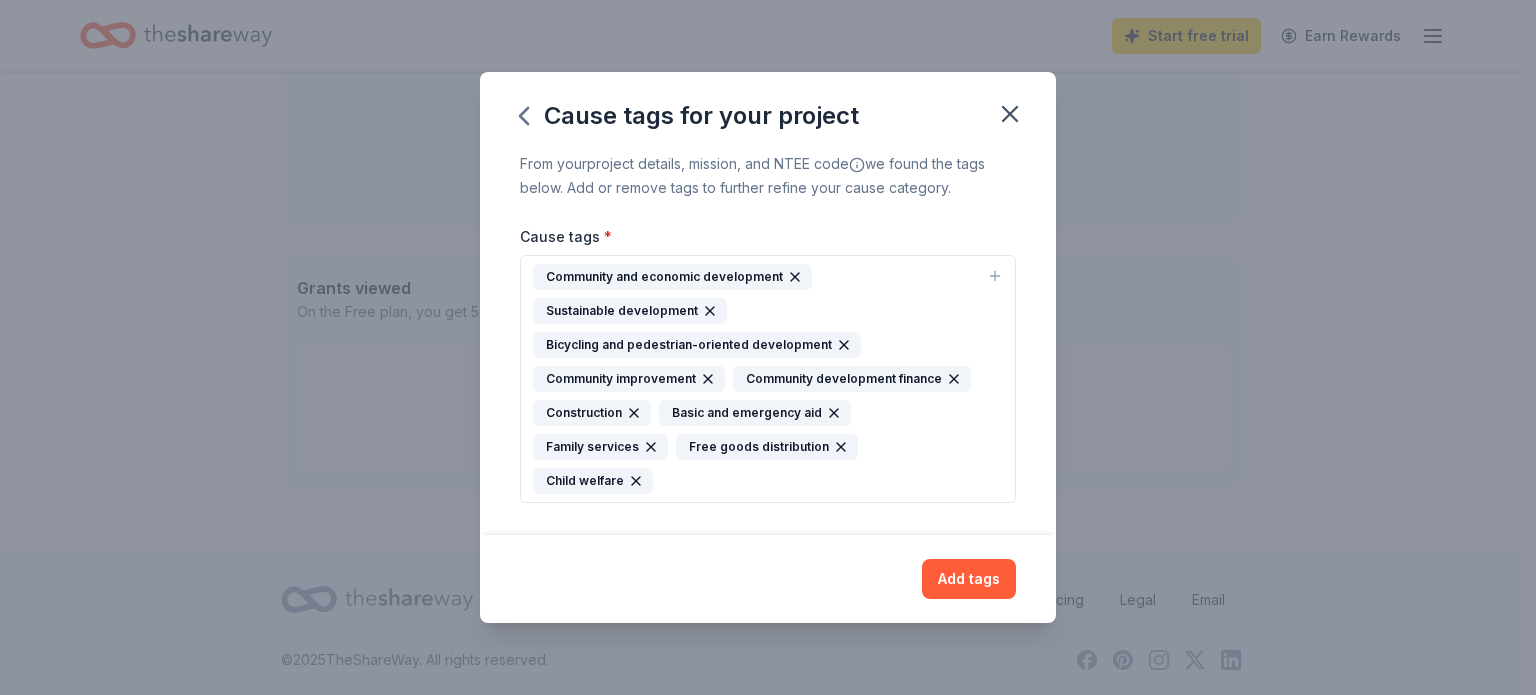 click on "Community and economic development Sustainable development Bicycling and pedestrian-oriented development Community improvement Community development finance Construction Basic and emergency aid Family services Free goods distribution Child welfare" at bounding box center (756, 379) 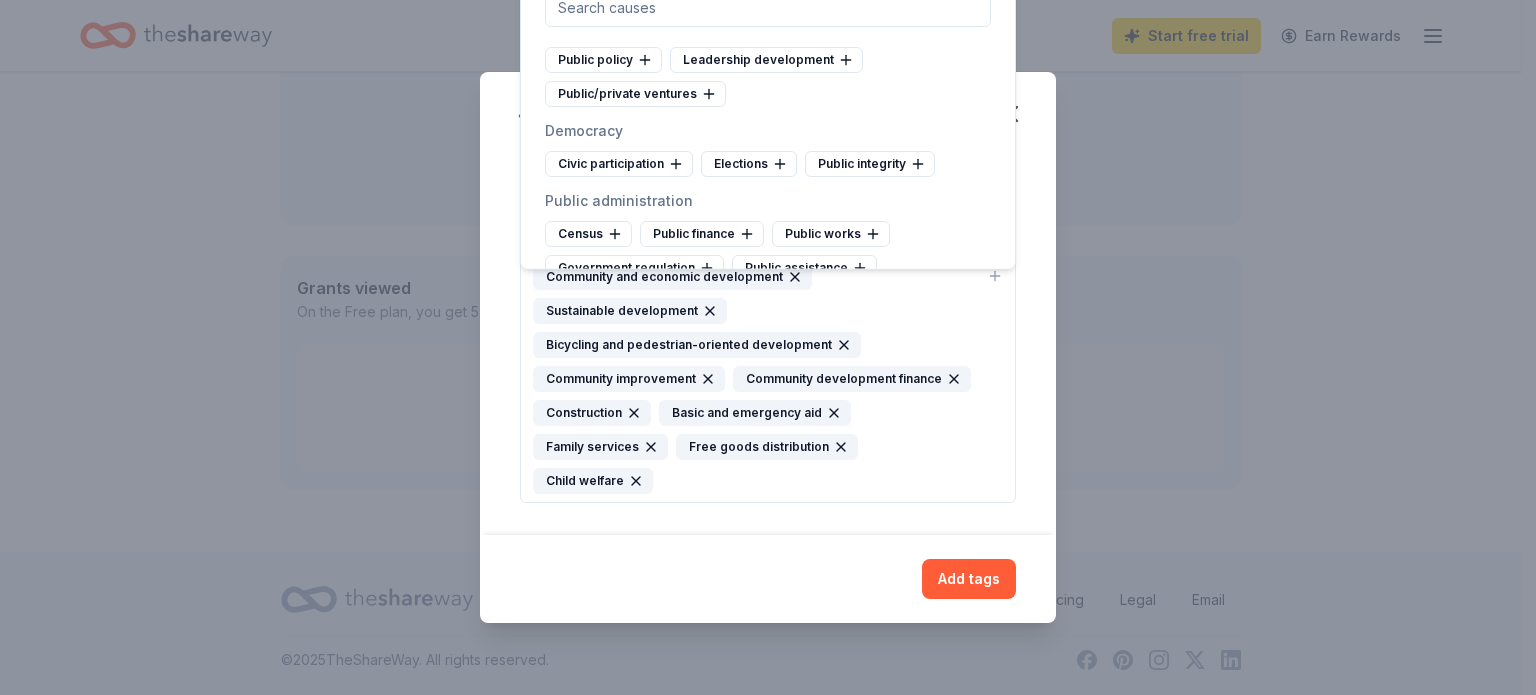 scroll, scrollTop: 7178, scrollLeft: 0, axis: vertical 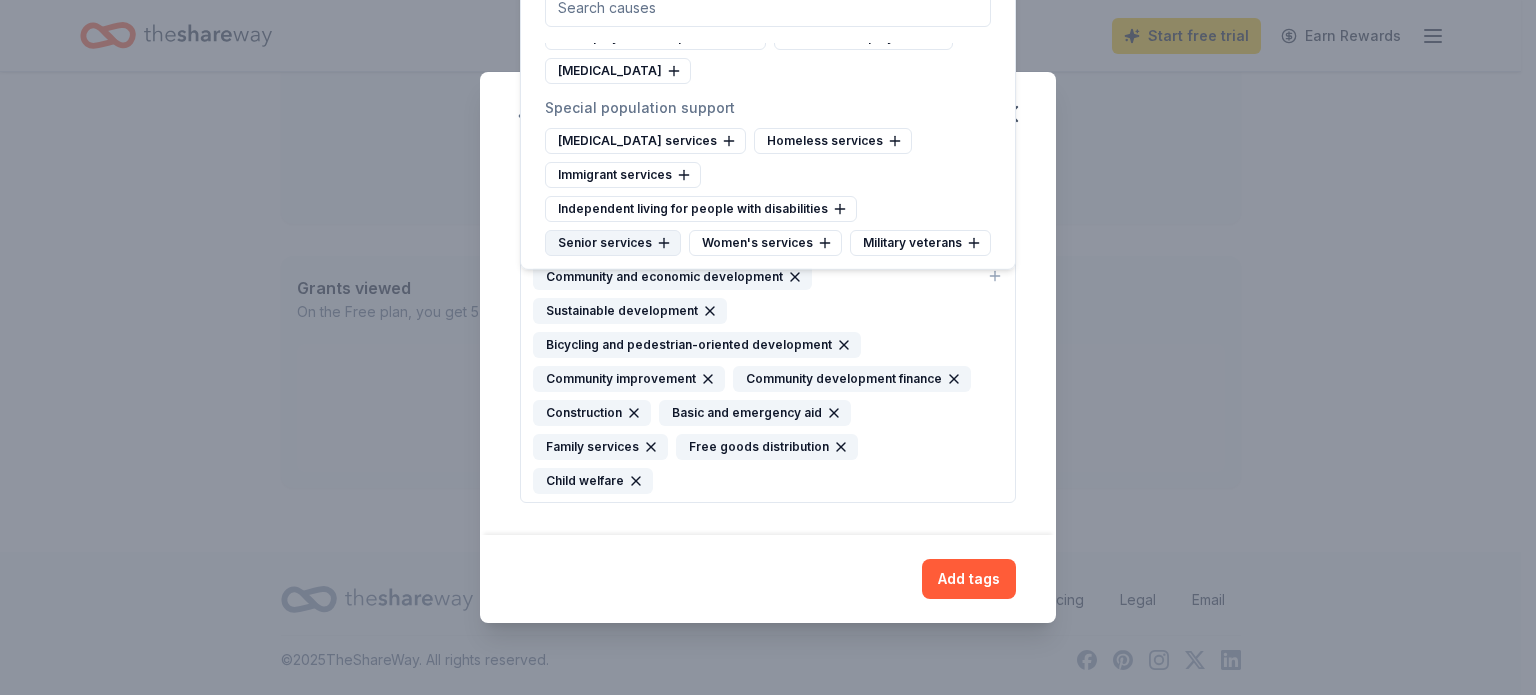 click 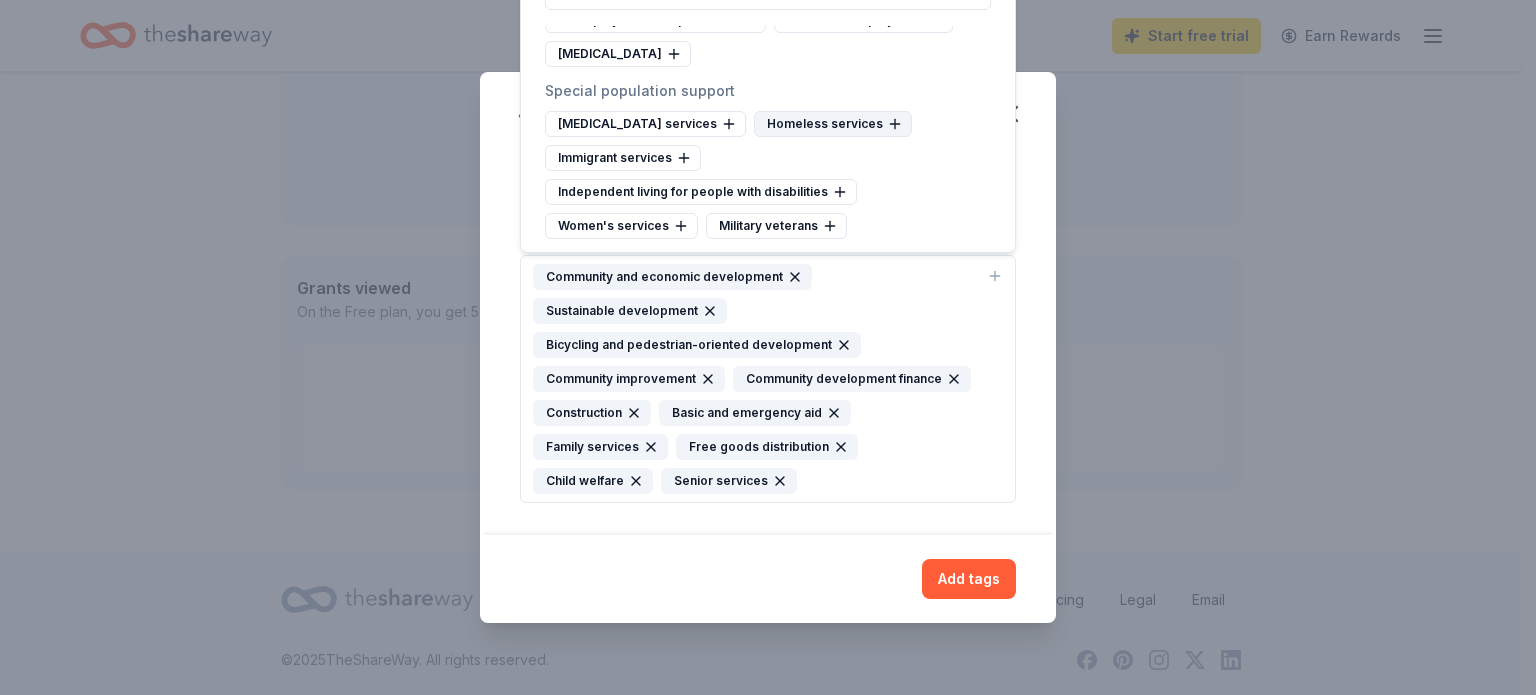 click 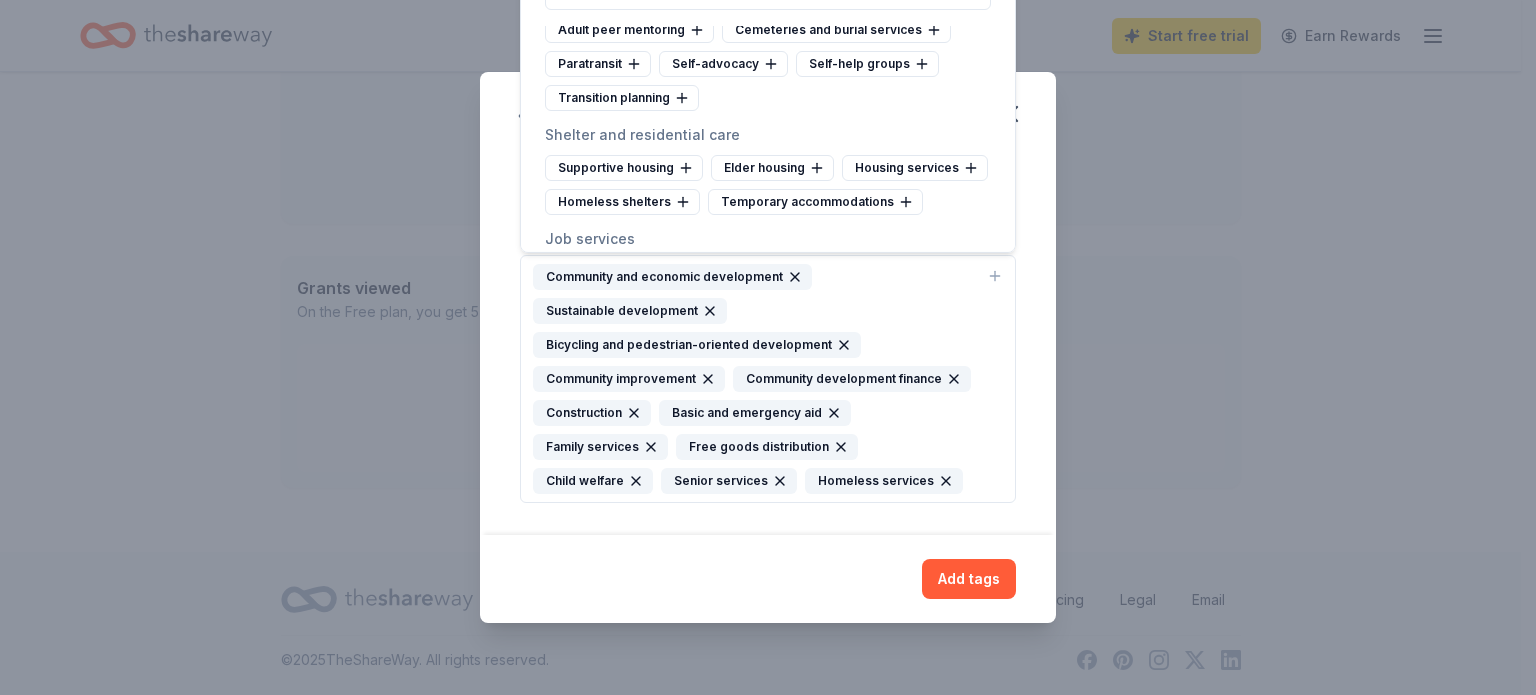 scroll, scrollTop: 10917, scrollLeft: 0, axis: vertical 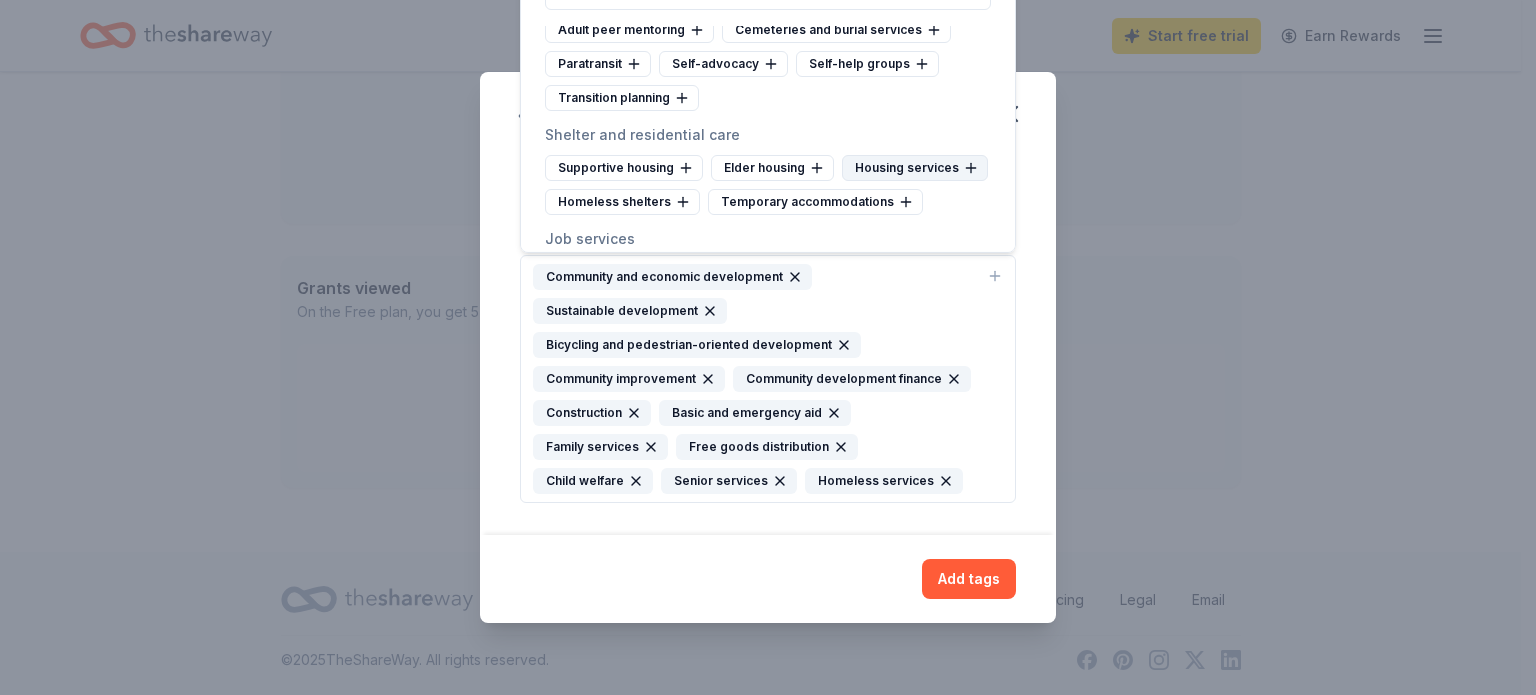 click 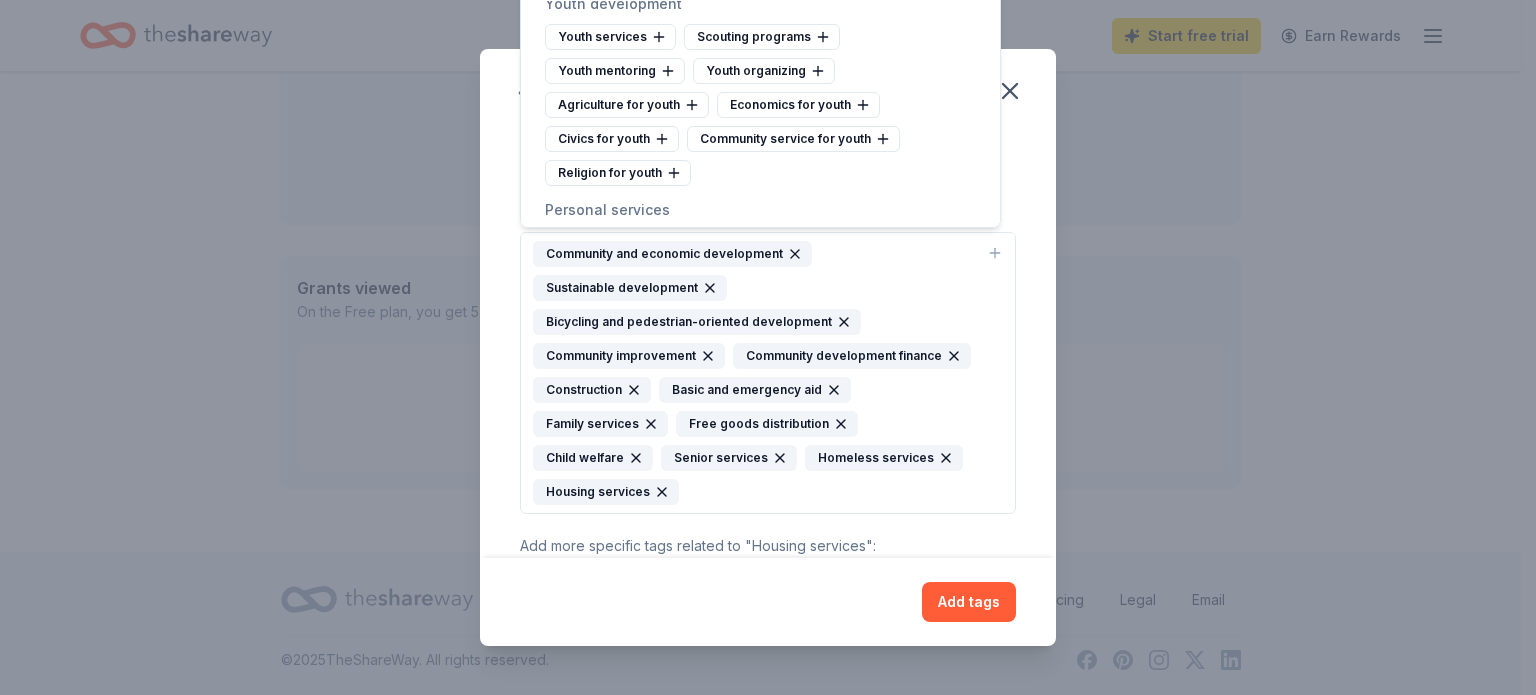 click 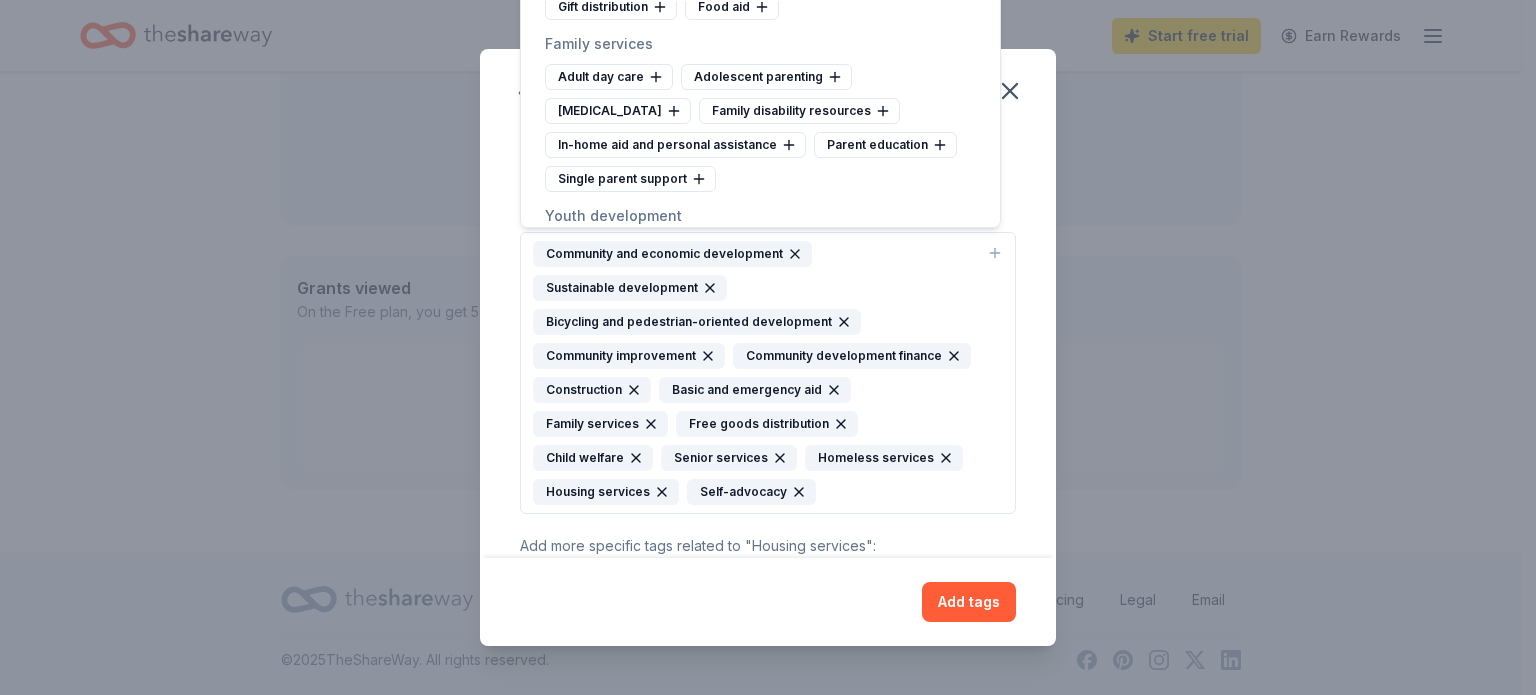 scroll, scrollTop: 10701, scrollLeft: 0, axis: vertical 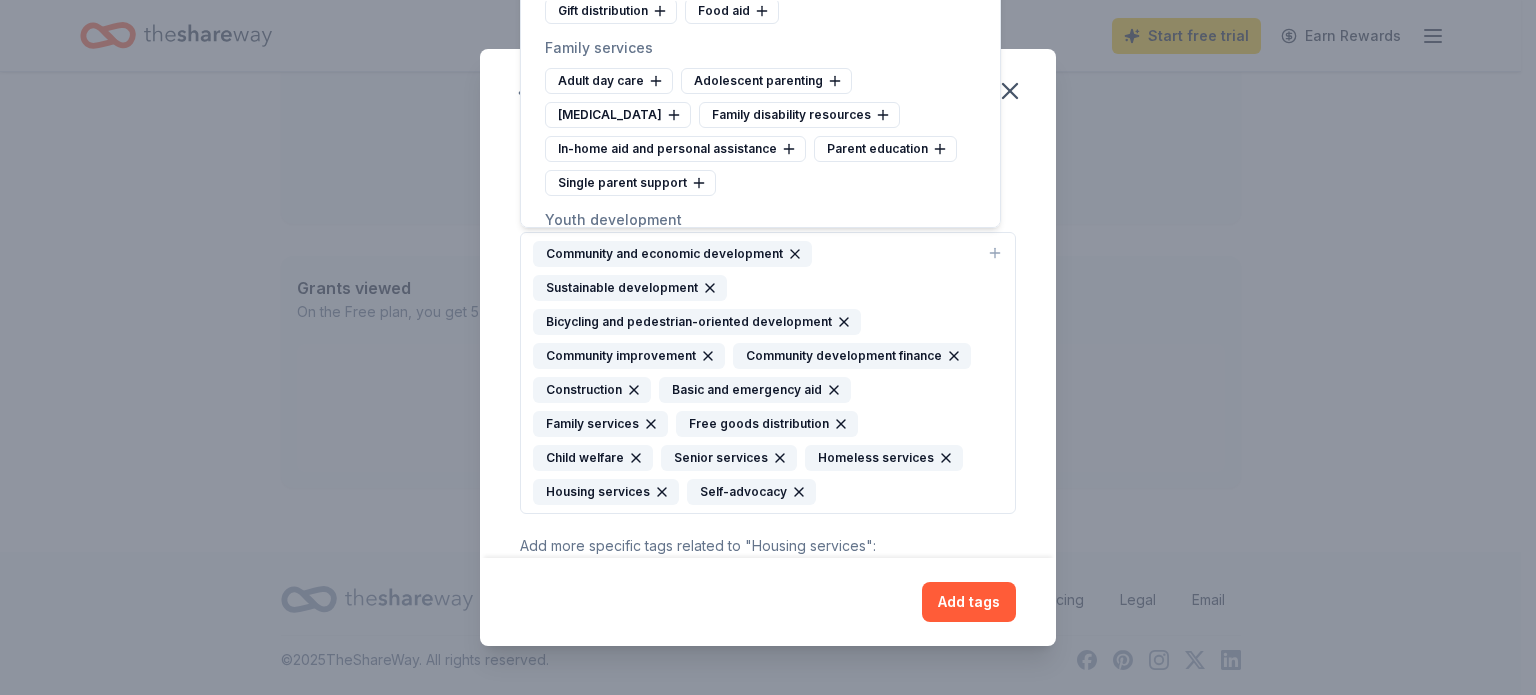 click 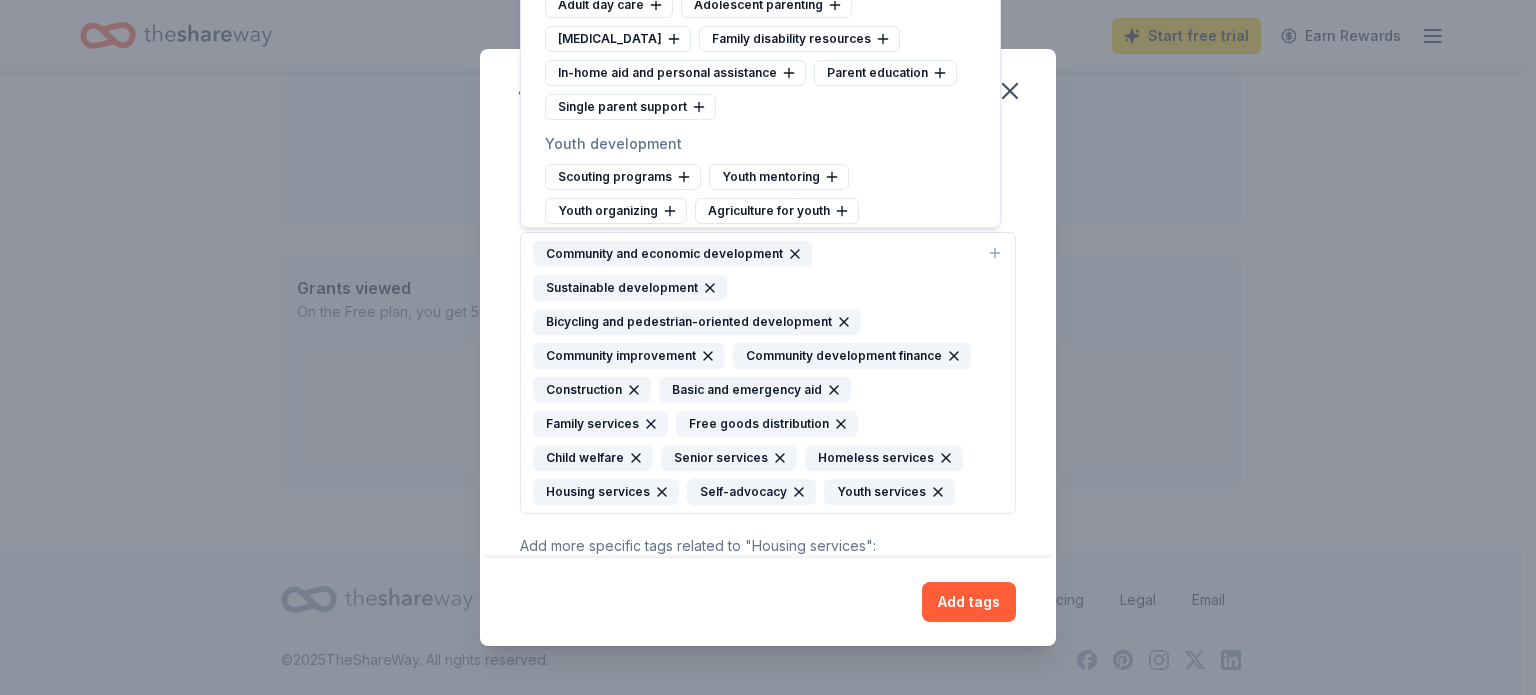 scroll, scrollTop: 10756, scrollLeft: 0, axis: vertical 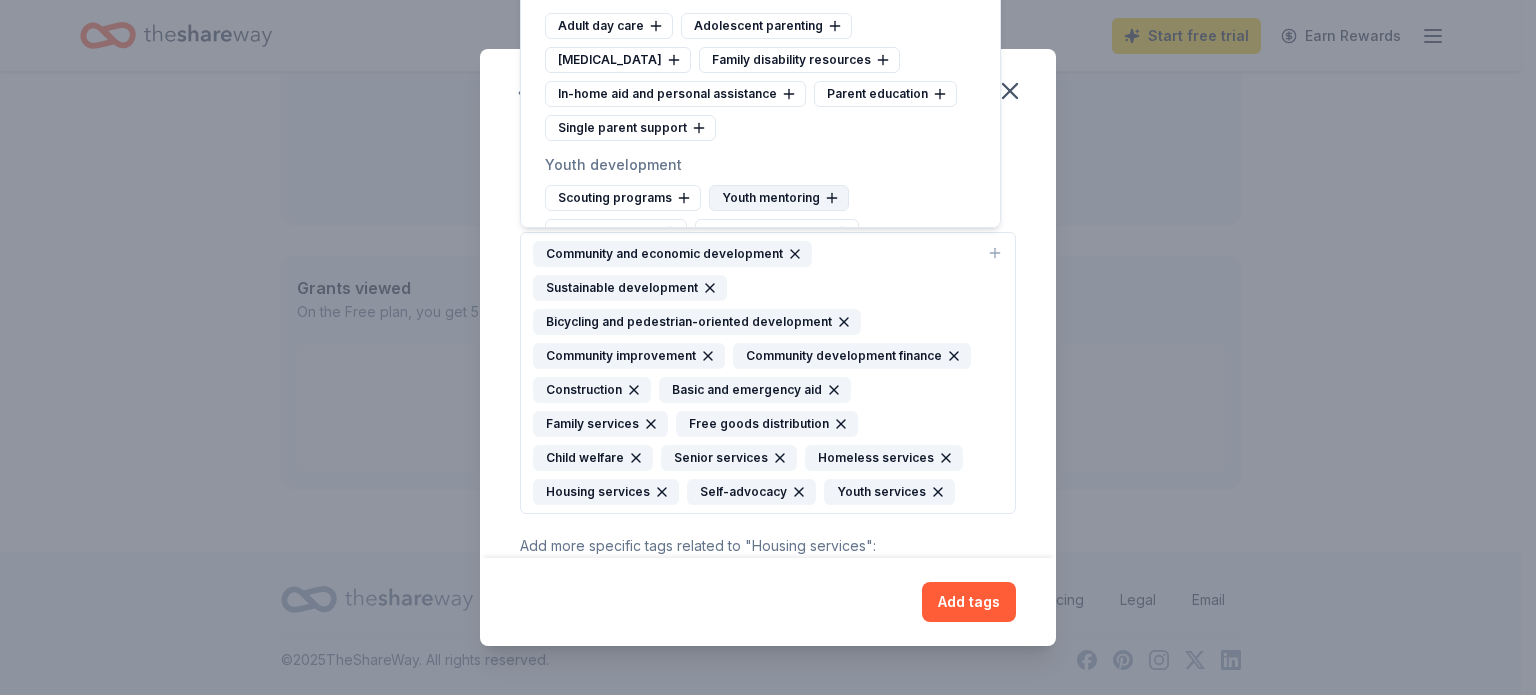 click on "Youth mentoring" at bounding box center [779, 198] 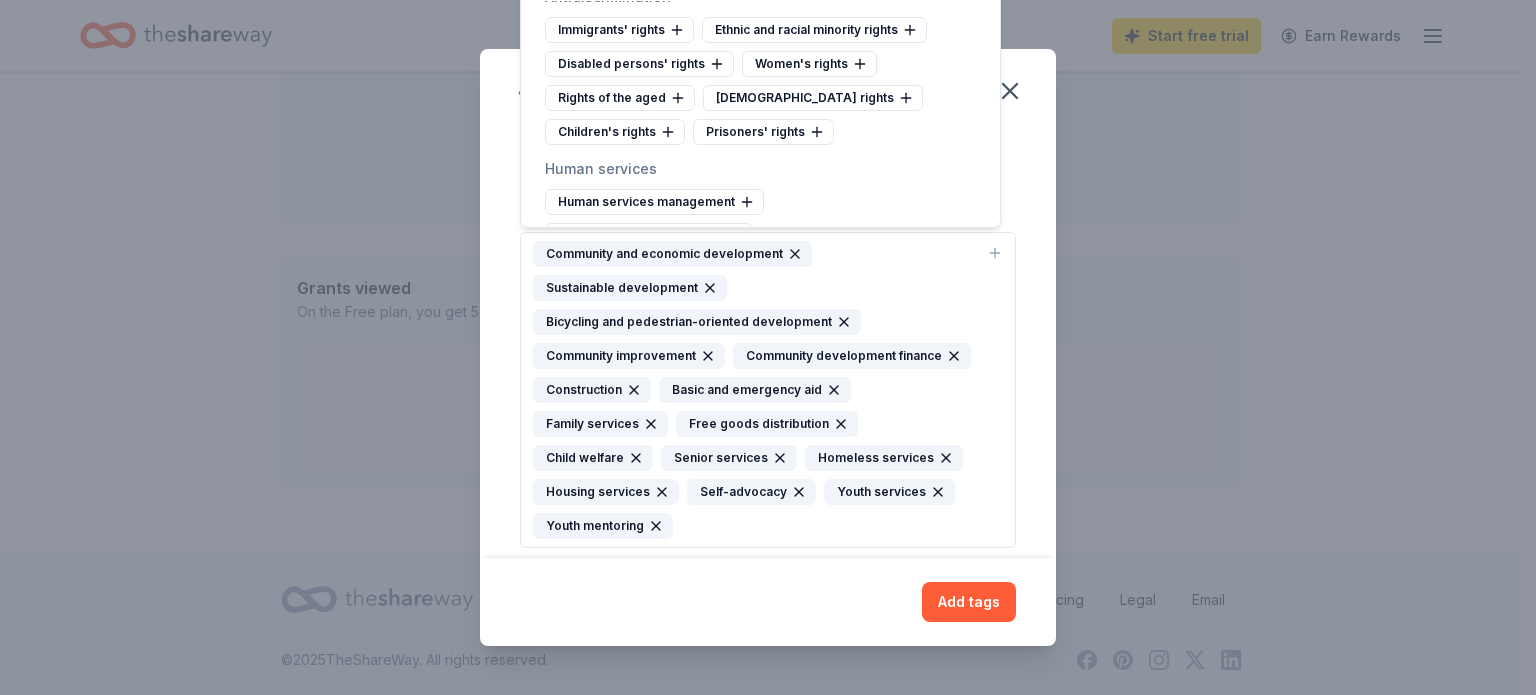 scroll, scrollTop: 10332, scrollLeft: 0, axis: vertical 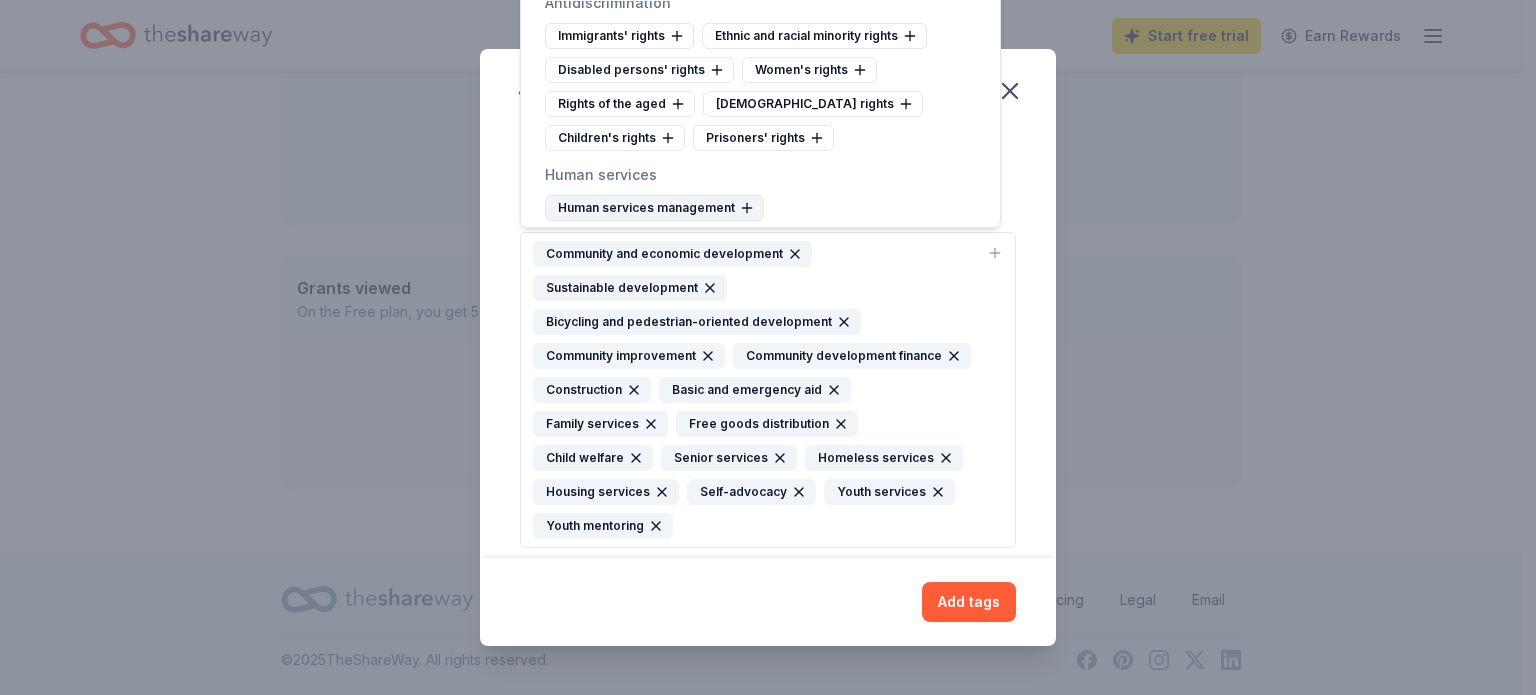 click 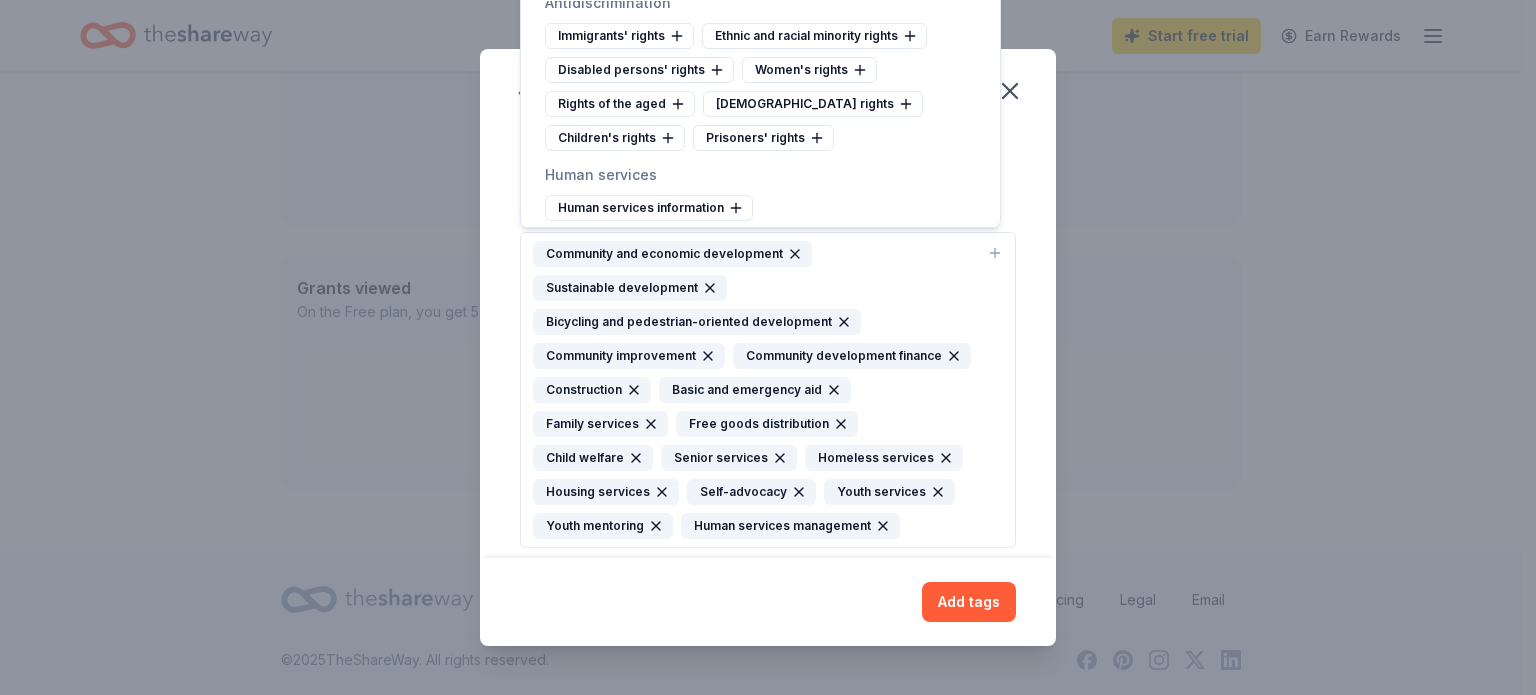 click 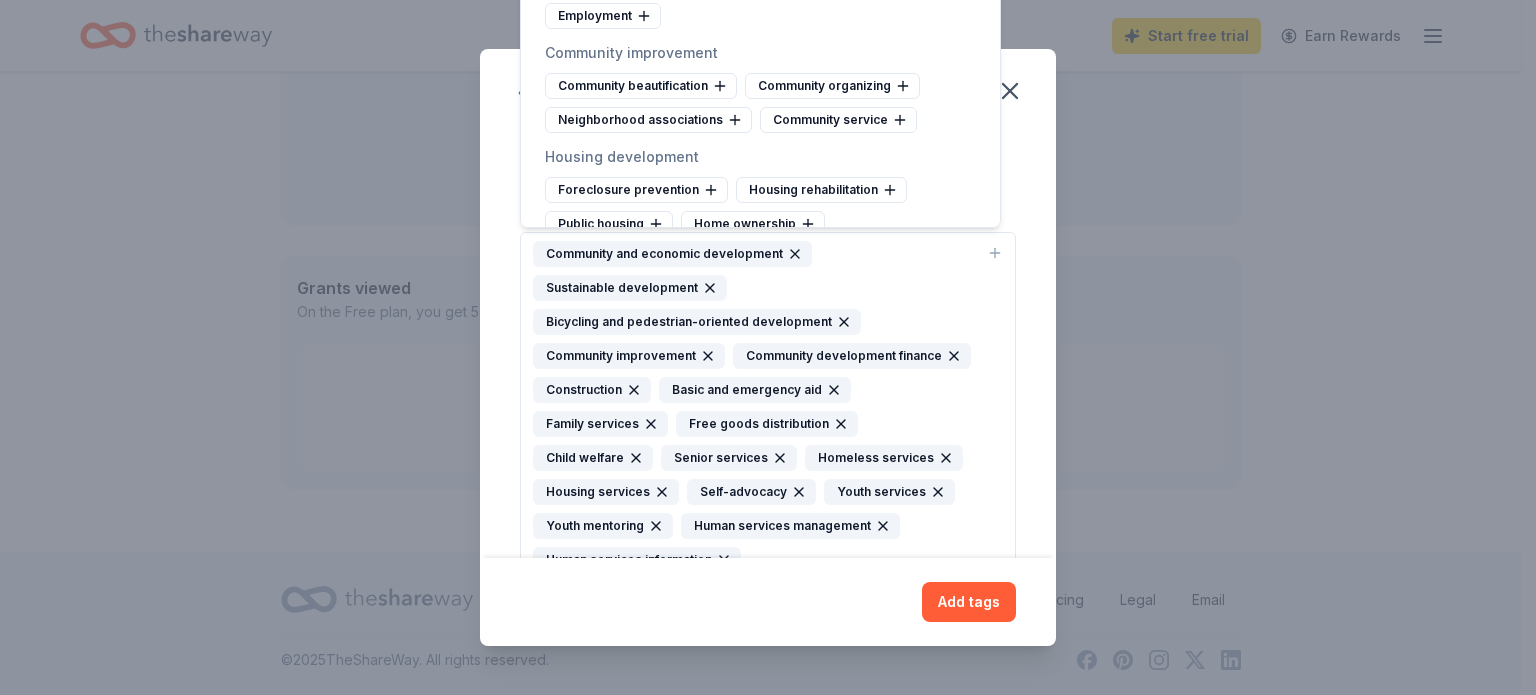 scroll, scrollTop: 8168, scrollLeft: 0, axis: vertical 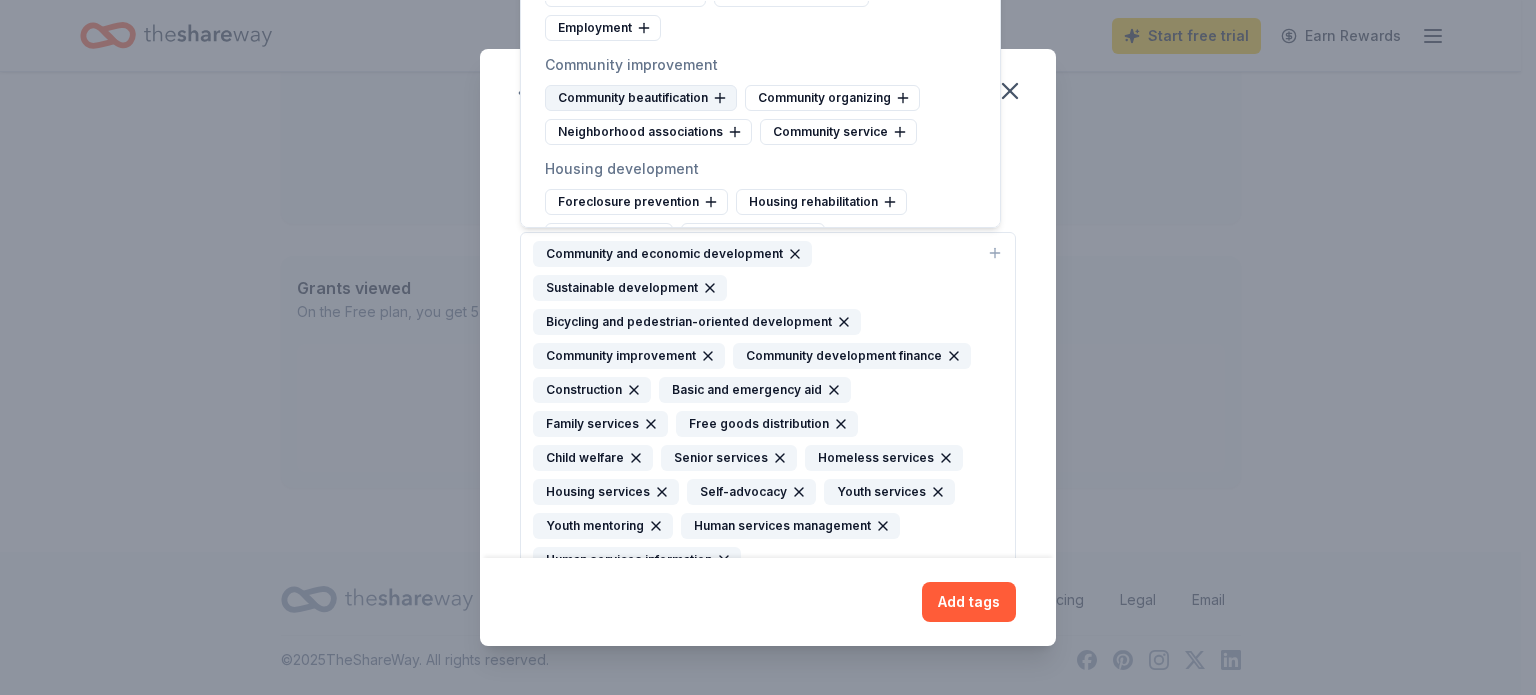 click 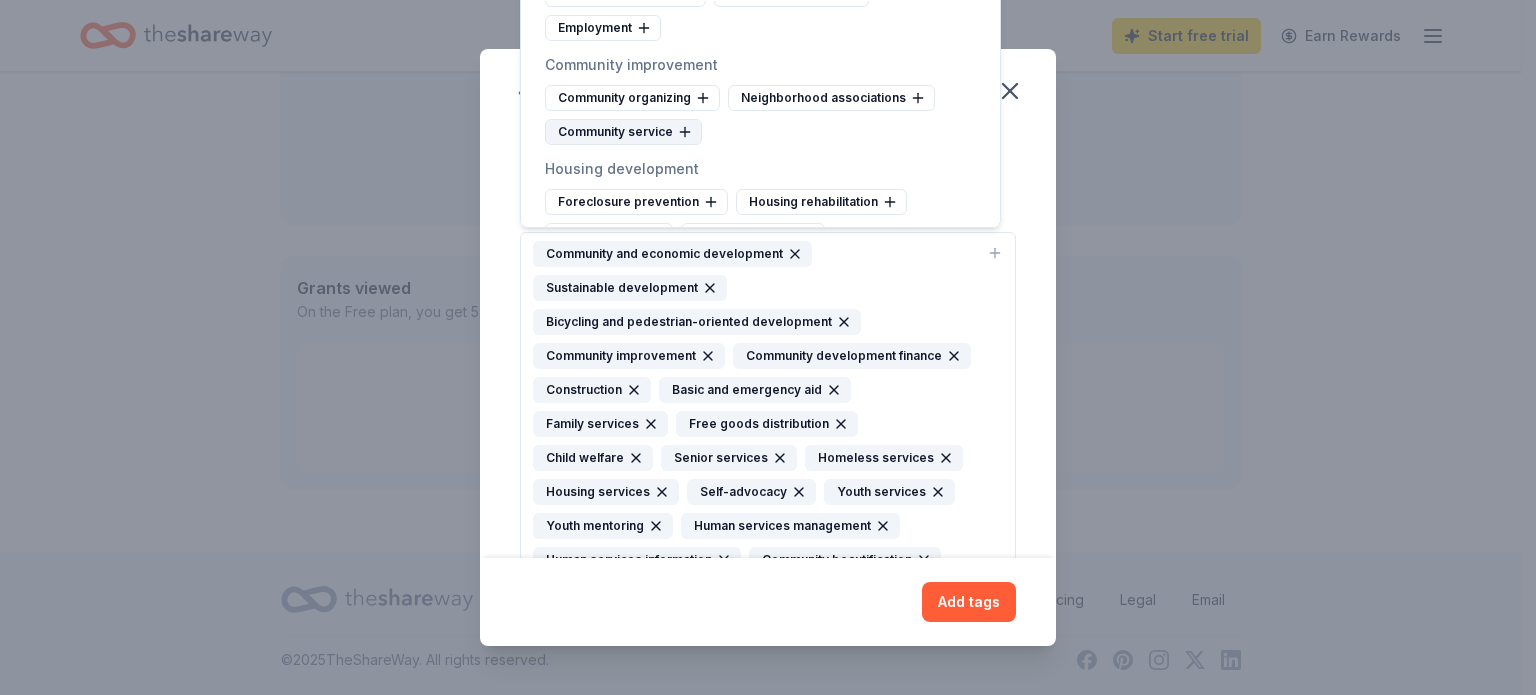 click 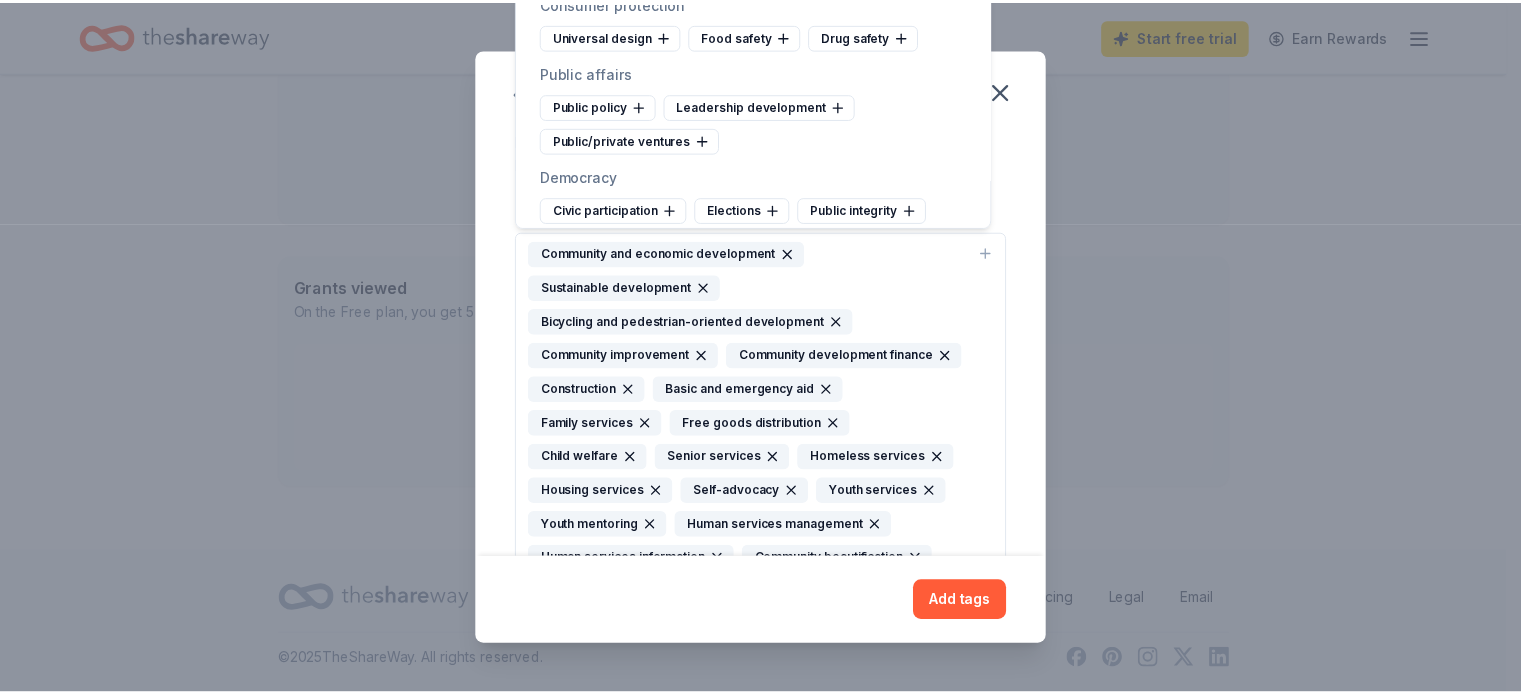 scroll, scrollTop: 7054, scrollLeft: 0, axis: vertical 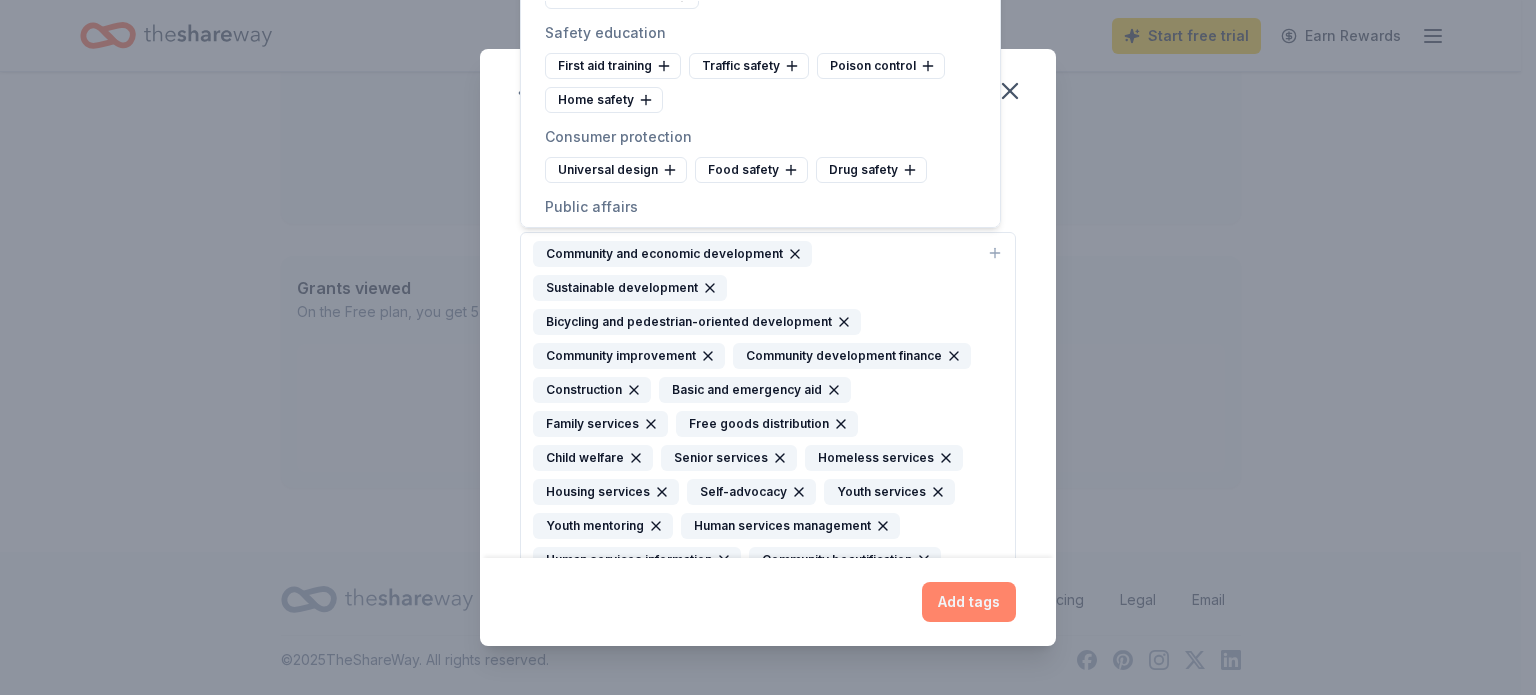 click on "Add tags" at bounding box center [969, 602] 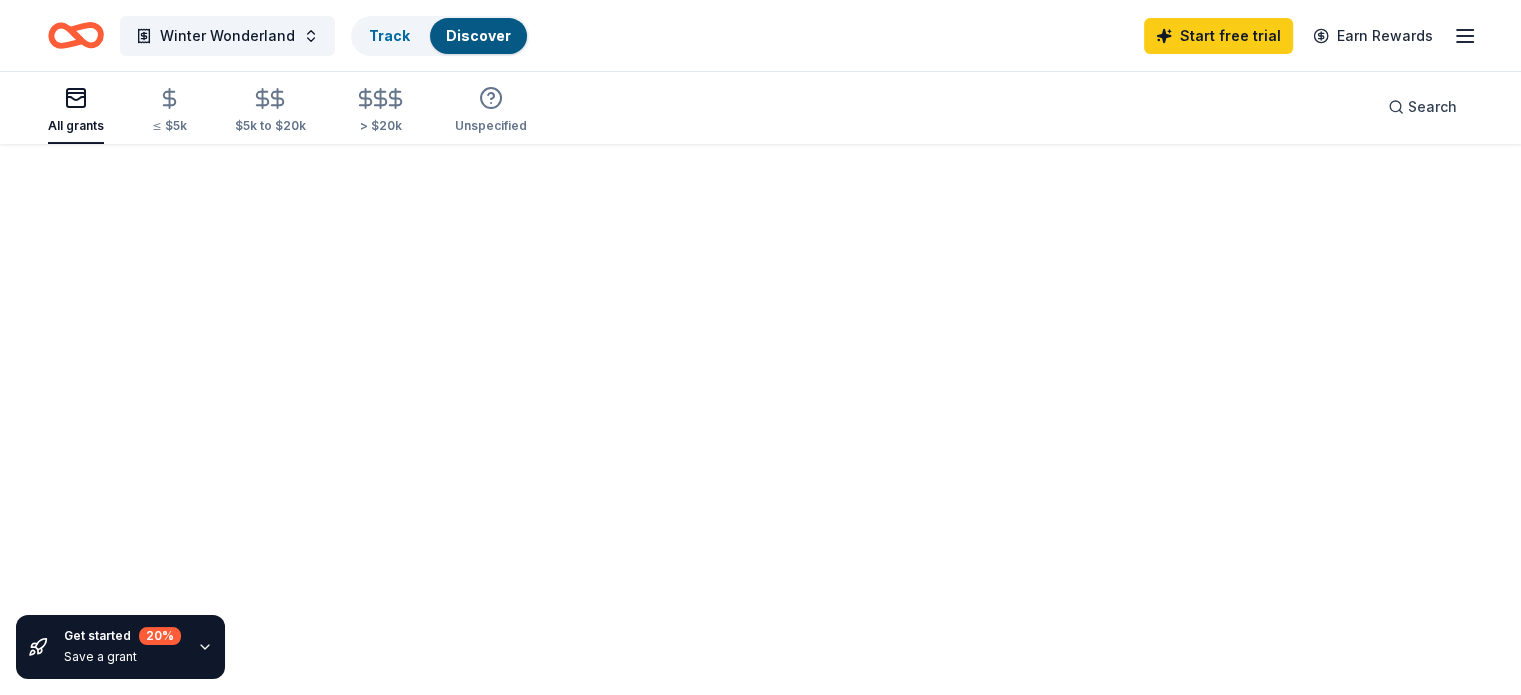 scroll, scrollTop: 0, scrollLeft: 0, axis: both 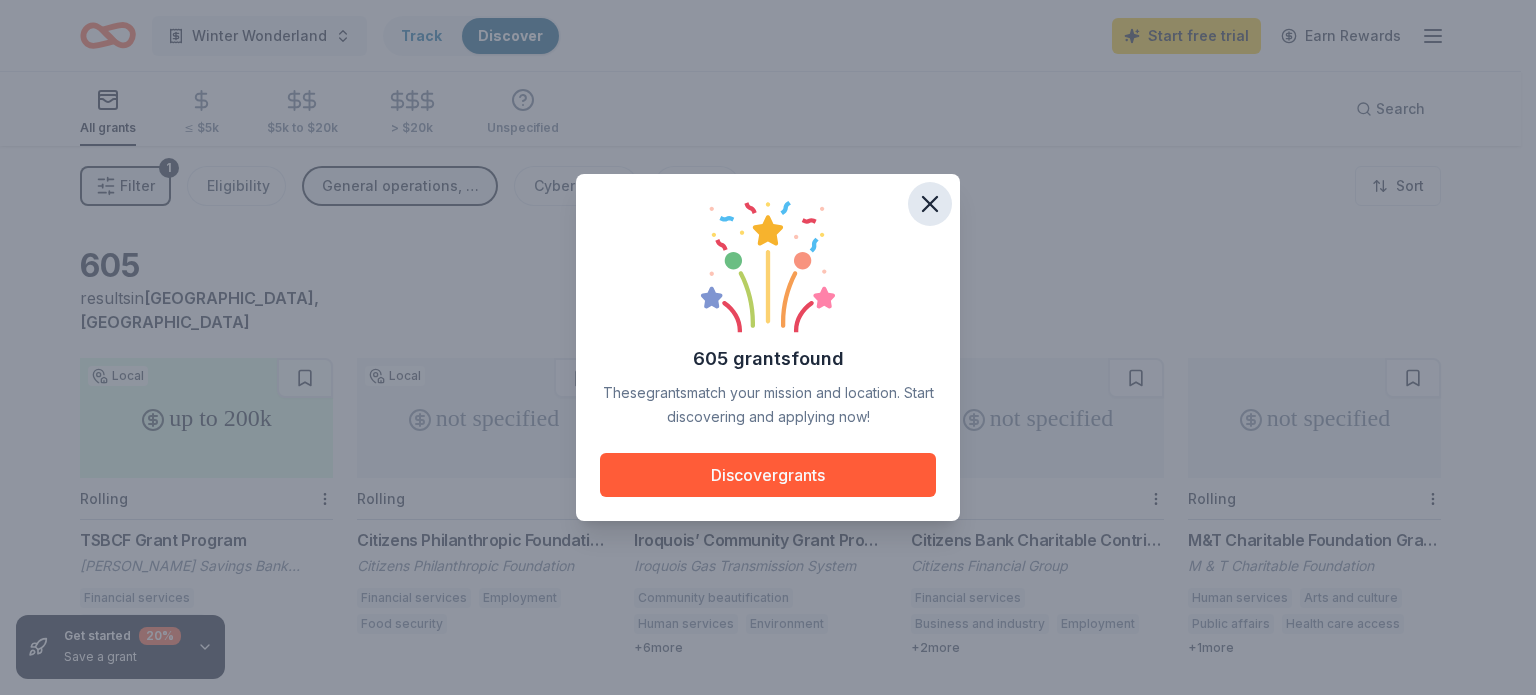 click at bounding box center [930, 204] 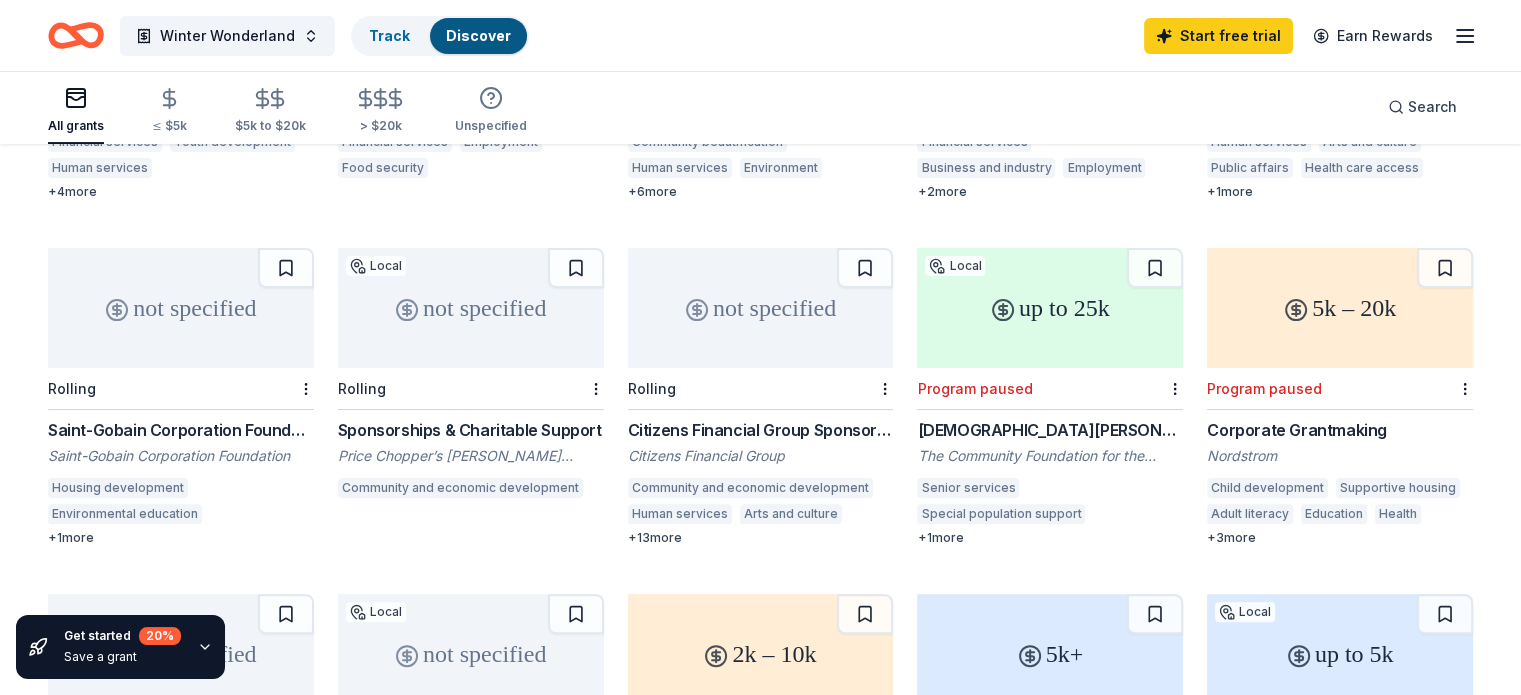 scroll, scrollTop: 510, scrollLeft: 0, axis: vertical 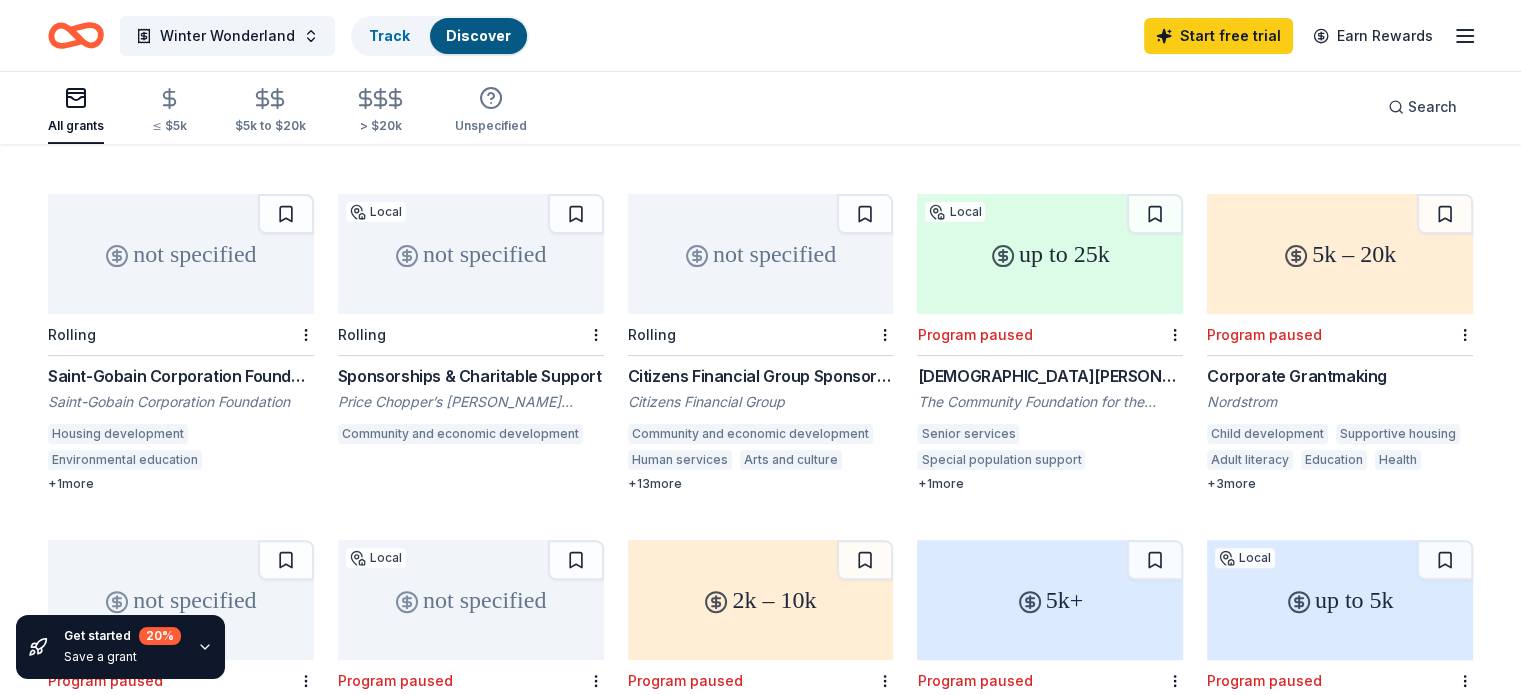 click on "+  1  more" at bounding box center [181, 484] 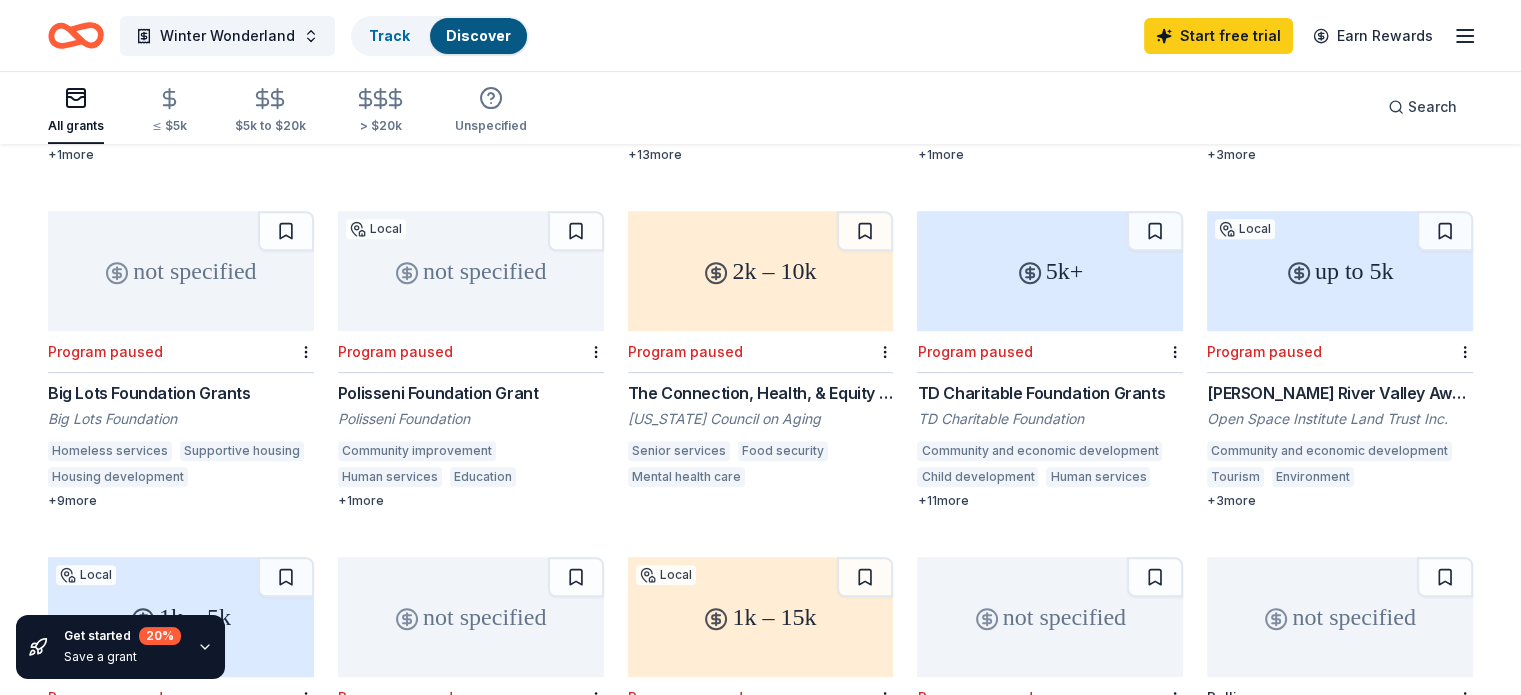 scroll, scrollTop: 864, scrollLeft: 0, axis: vertical 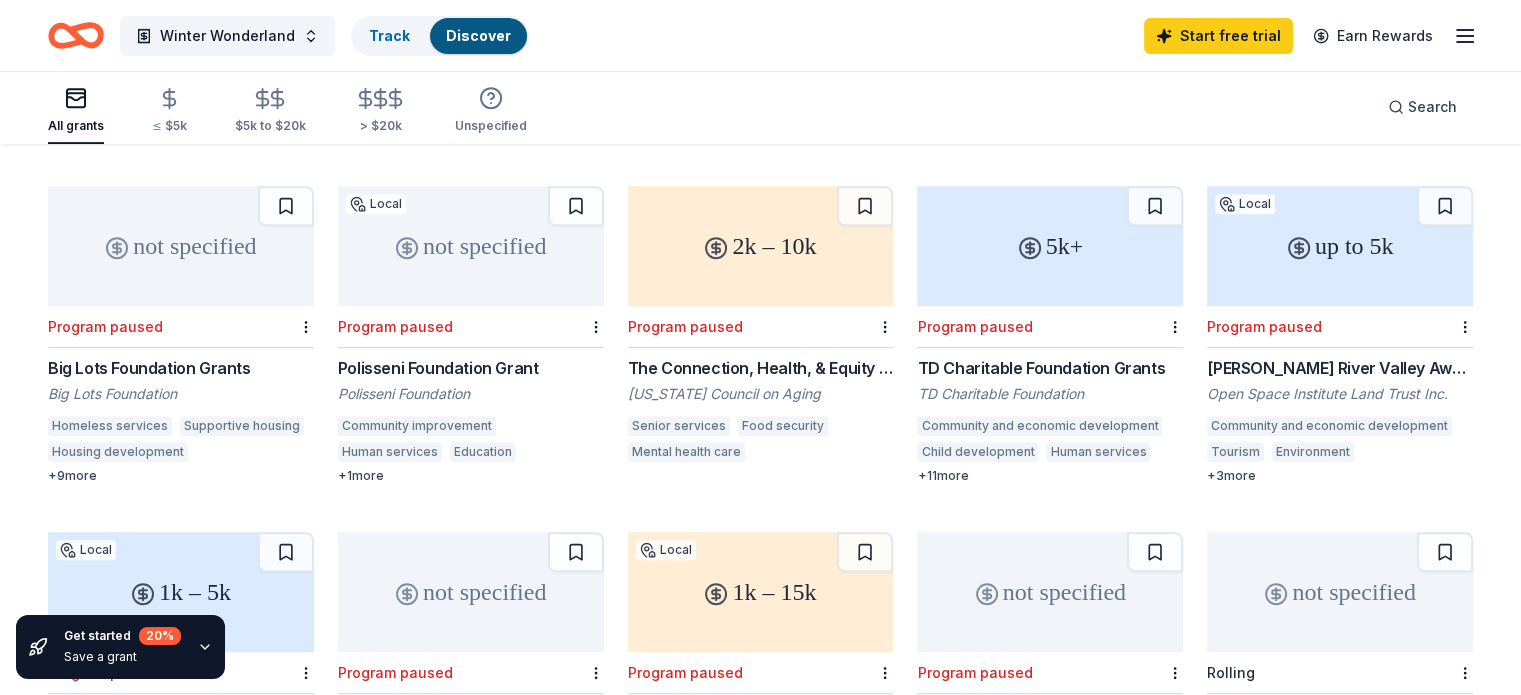 click on "+  9  more" at bounding box center [181, 476] 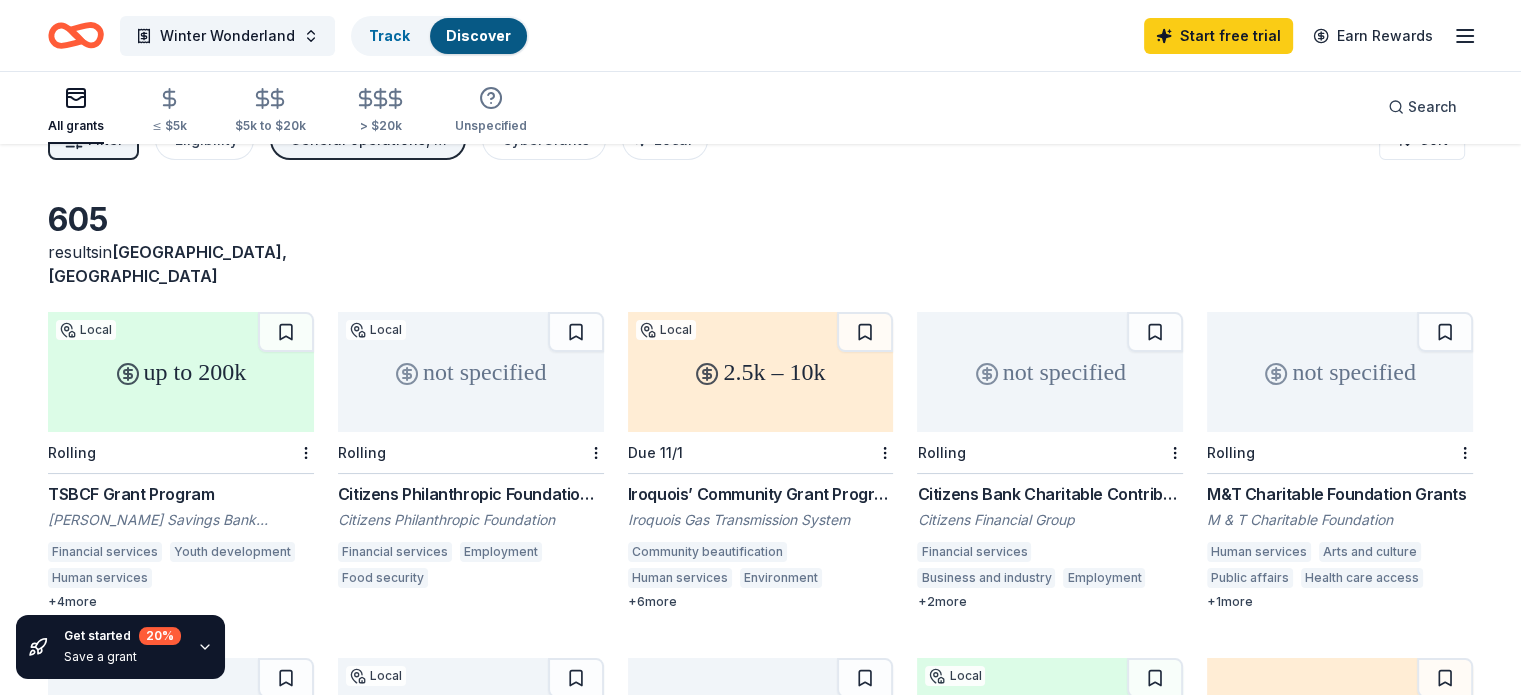 scroll, scrollTop: 0, scrollLeft: 0, axis: both 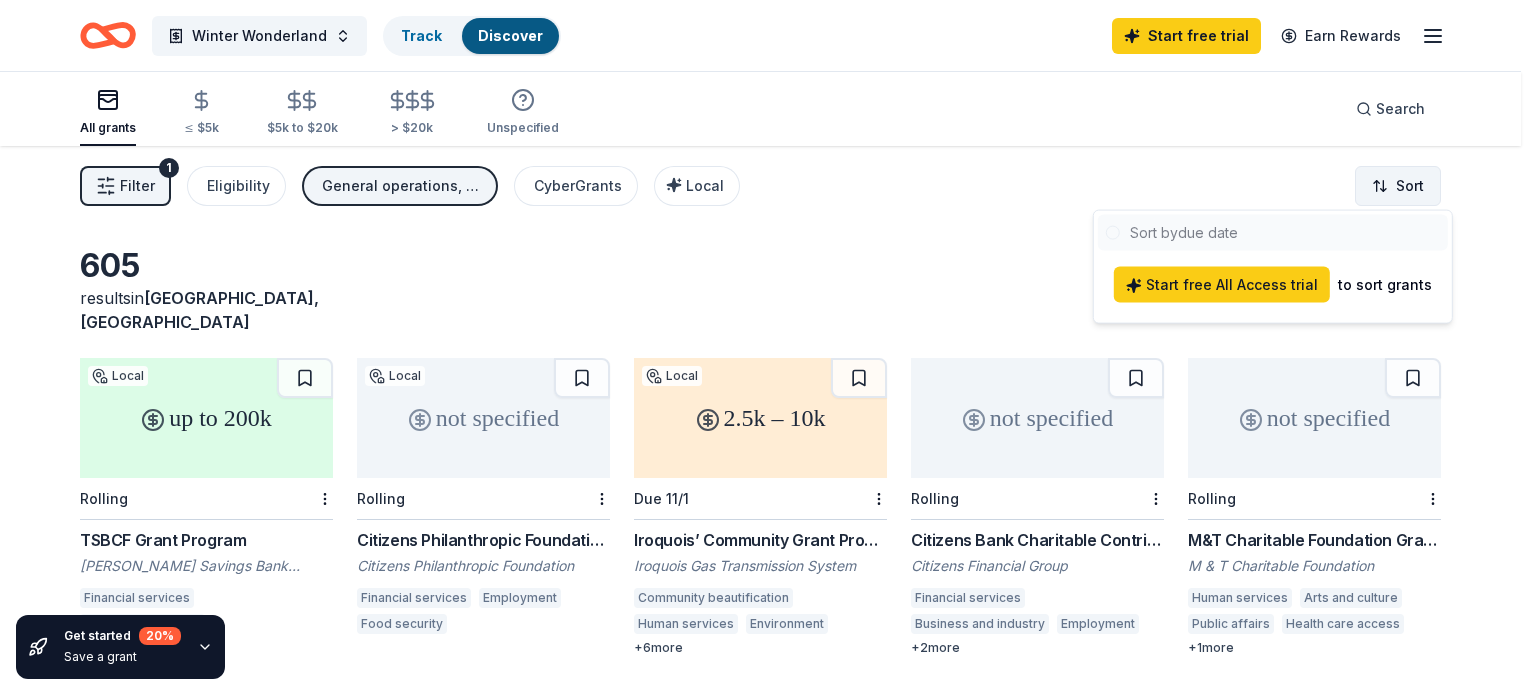click on "Winter Wonderland Track  Discover Start free  trial Earn Rewards All grants ≤ $5k $5k to $20k > $20k Unspecified Search Filter 1 Eligibility General operations, Projects & programming CyberGrants Local Sort Get started 20 % Save a grant 605 results  in  [GEOGRAPHIC_DATA], [GEOGRAPHIC_DATA] up to 200k Local Rolling TSBCF Grant Program [PERSON_NAME] Savings Bank Charitable Foundation Financial services Youth development Human services Housing development Out-of-school learning Camps College preparation Arts and culture +  4  more not specified Local Rolling Citizens Philanthropic Foundation Grant Citizens Philanthropic Foundation Financial services Employment Food security 2.5k – 10k Local Due 11/1 Iroquois’ Community Grant Program Iroquois Gas Transmission System Community beautification Human services Environment Land resources Community recreation Biodiversity Historic preservation Public affairs Arts and culture +  6  more not specified Rolling Citizens Bank Charitable Contributions Citizens Financial Group Financial services +  2 +  1" at bounding box center (768, 347) 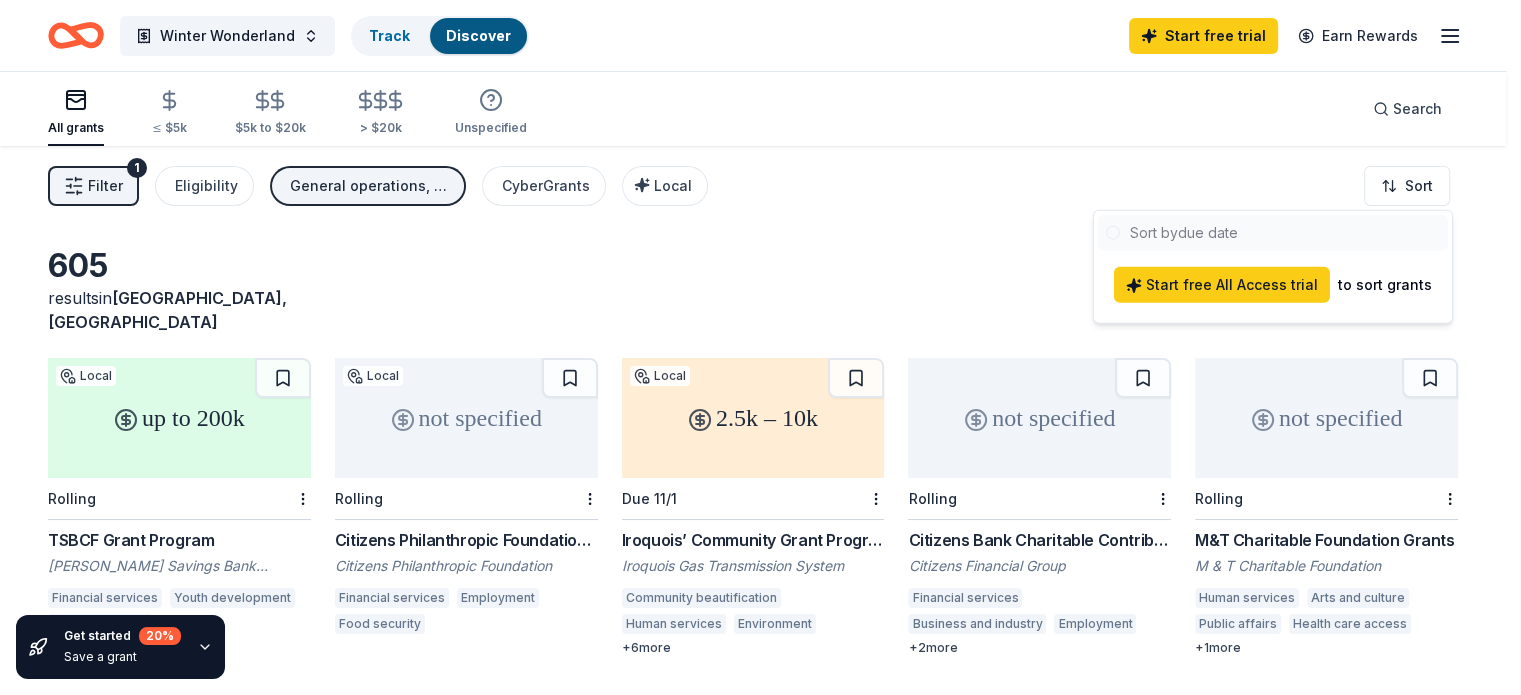 click on "Winter Wonderland Track  Discover Start free  trial Earn Rewards All grants ≤ $5k $5k to $20k > $20k Unspecified Search Filter 1 Eligibility General operations, Projects & programming CyberGrants Local Sort Get started 20 % Save a grant 605 results  in  [GEOGRAPHIC_DATA], [GEOGRAPHIC_DATA] up to 200k Local Rolling TSBCF Grant Program [PERSON_NAME] Savings Bank Charitable Foundation Financial services Youth development Human services Housing development Out-of-school learning Camps College preparation Arts and culture +  4  more not specified Local Rolling Citizens Philanthropic Foundation Grant Citizens Philanthropic Foundation Financial services Employment Food security 2.5k – 10k Local Due 11/1 Iroquois’ Community Grant Program Iroquois Gas Transmission System Community beautification Human services Environment Land resources Community recreation Biodiversity Historic preservation Public affairs Arts and culture +  6  more not specified Rolling Citizens Bank Charitable Contributions Citizens Financial Group Financial services +  2 +  1" at bounding box center (760, 347) 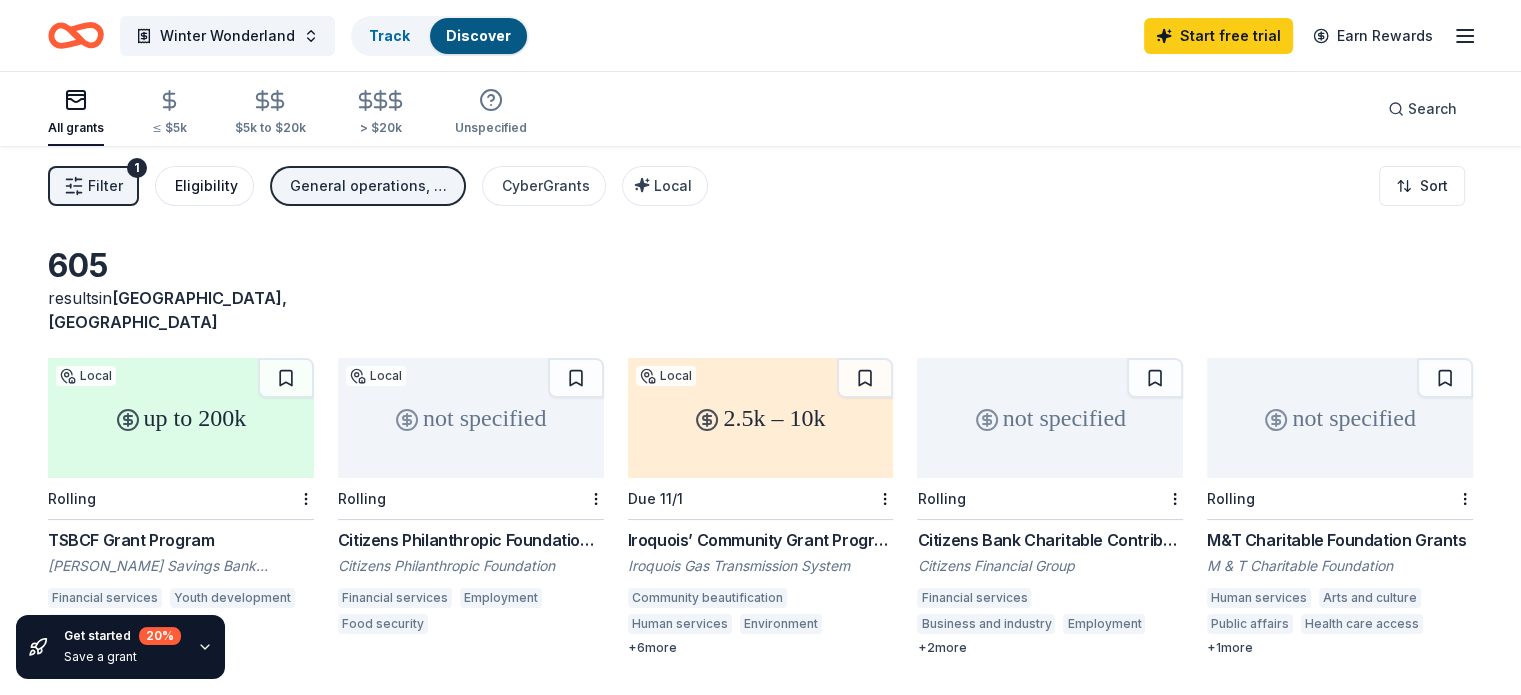 click on "Eligibility" at bounding box center (204, 186) 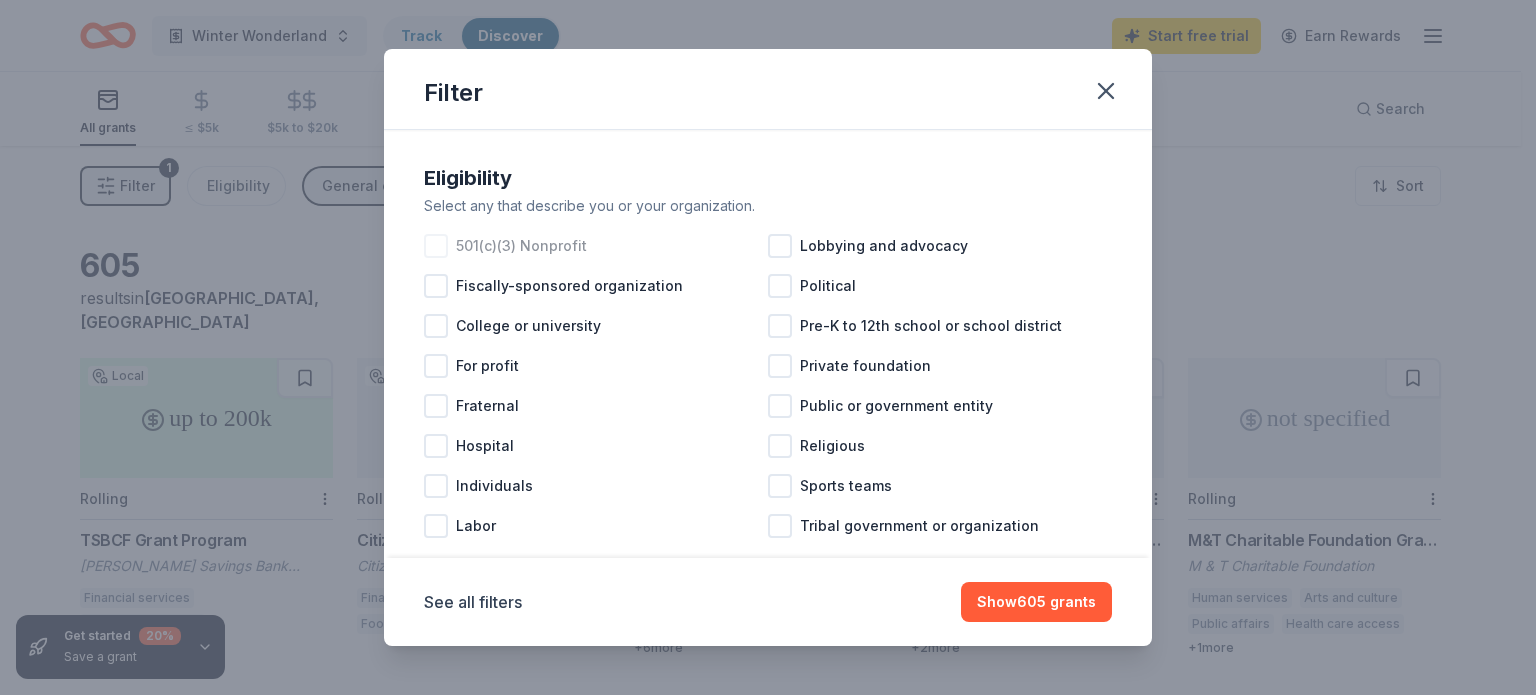 click on "501(c)(3) Nonprofit" at bounding box center (596, 246) 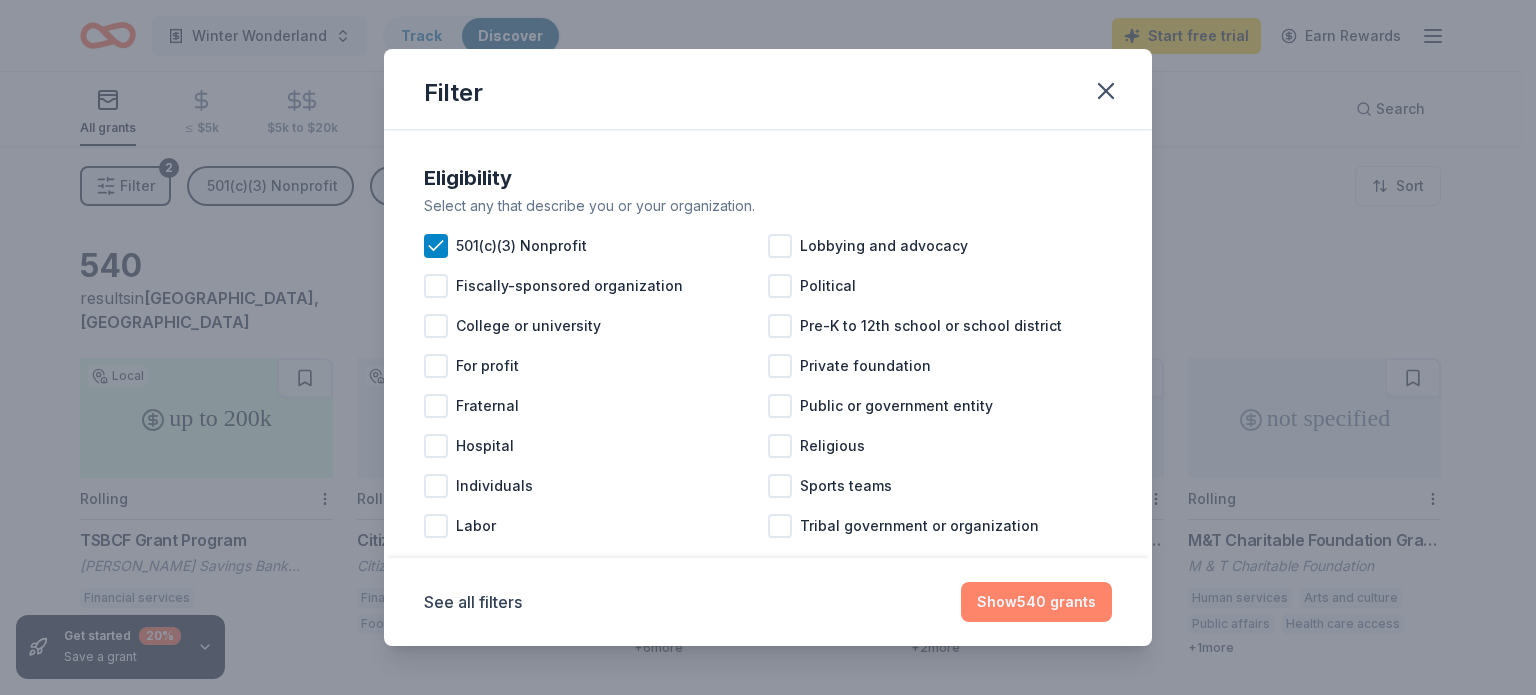 click on "Show  540   grants" at bounding box center (1036, 602) 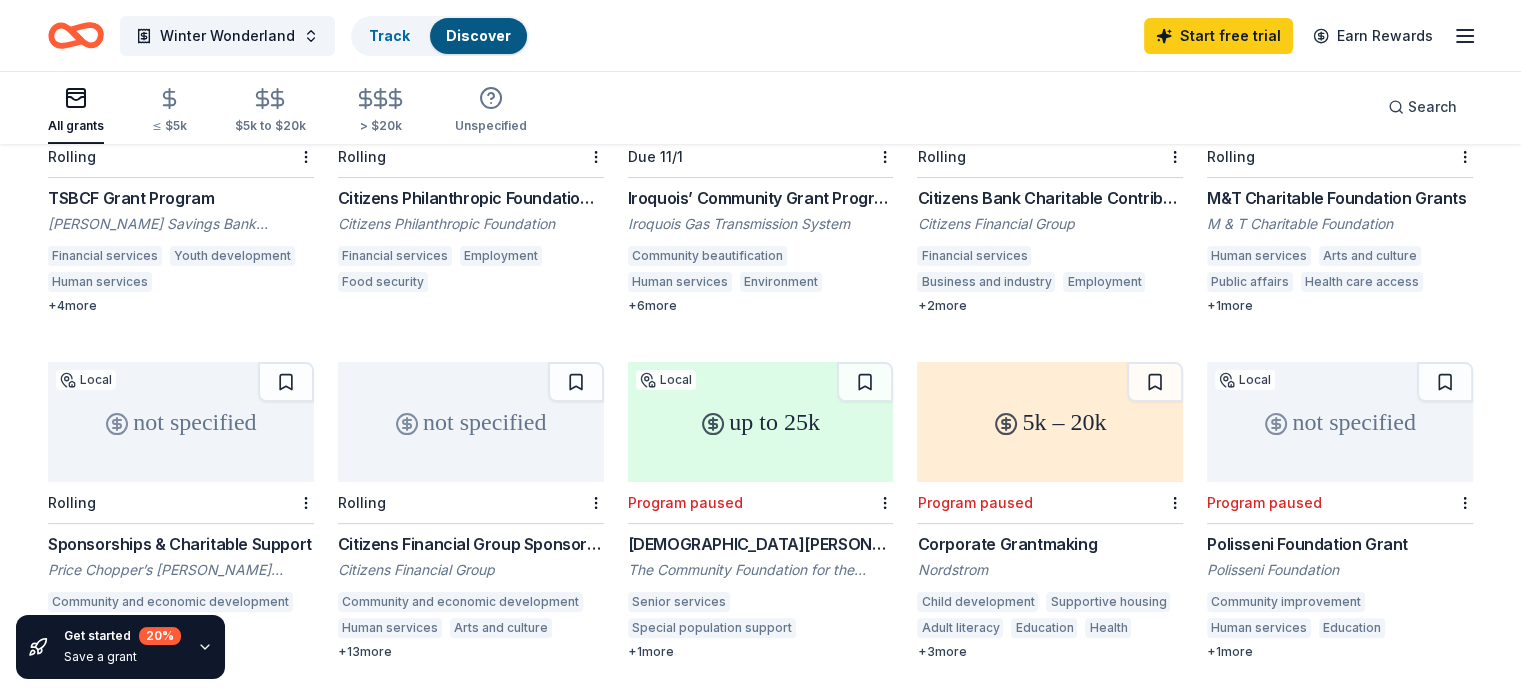 scroll, scrollTop: 0, scrollLeft: 0, axis: both 